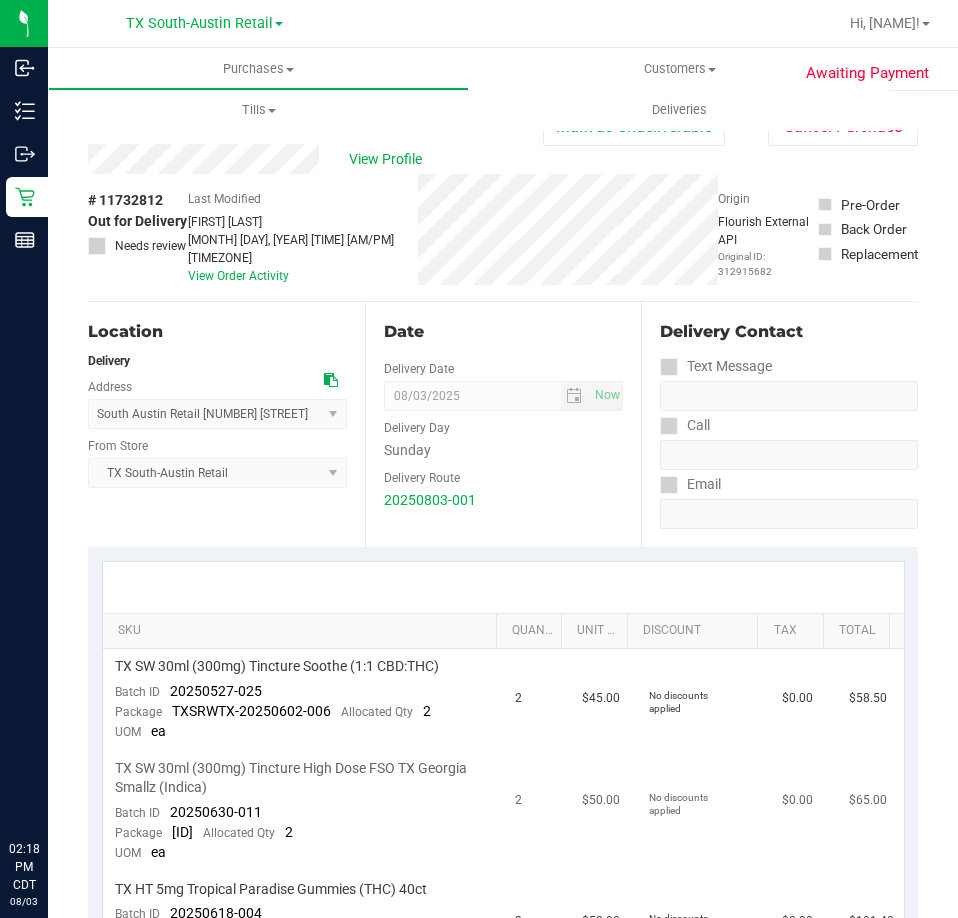 scroll, scrollTop: 0, scrollLeft: 0, axis: both 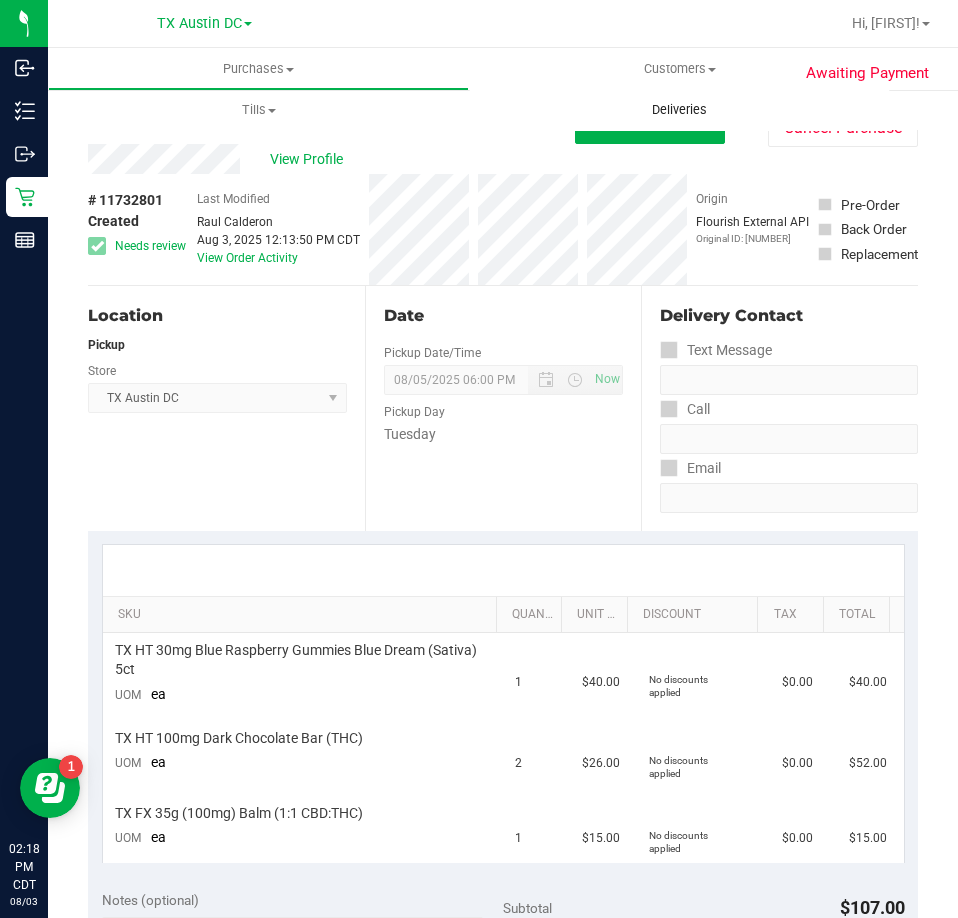 click on "Deliveries" at bounding box center (679, 110) 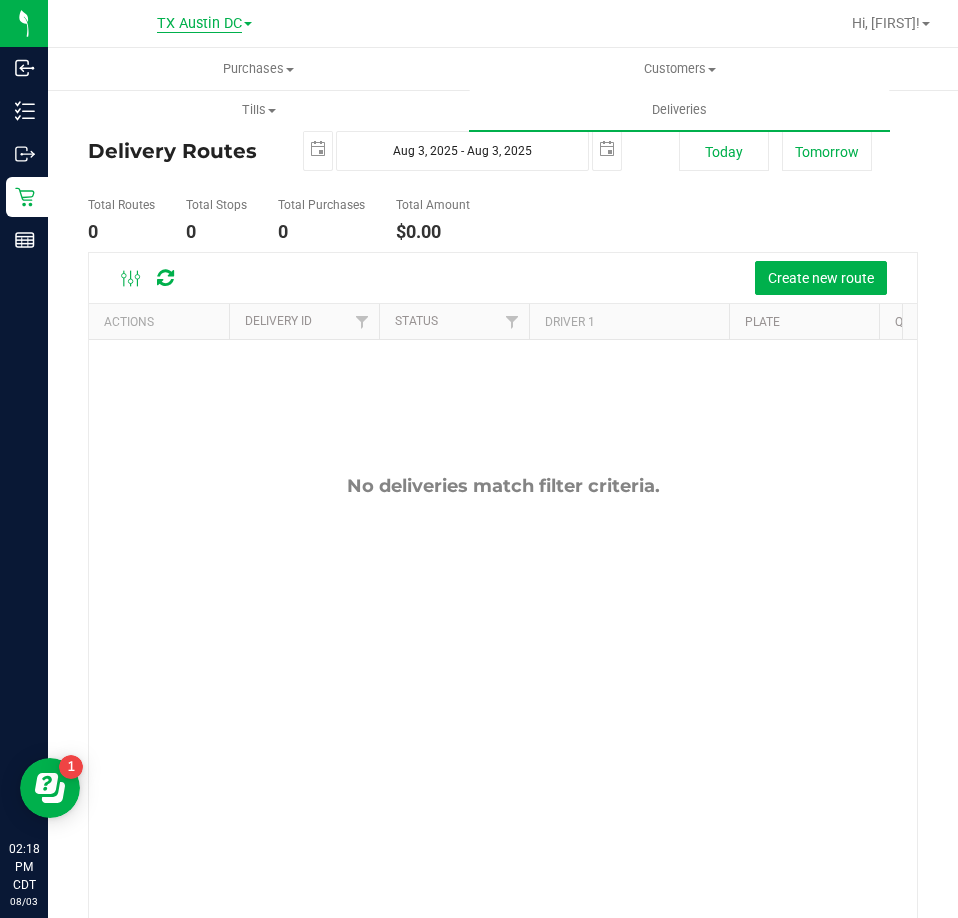 click on "TX Austin DC" at bounding box center (199, 24) 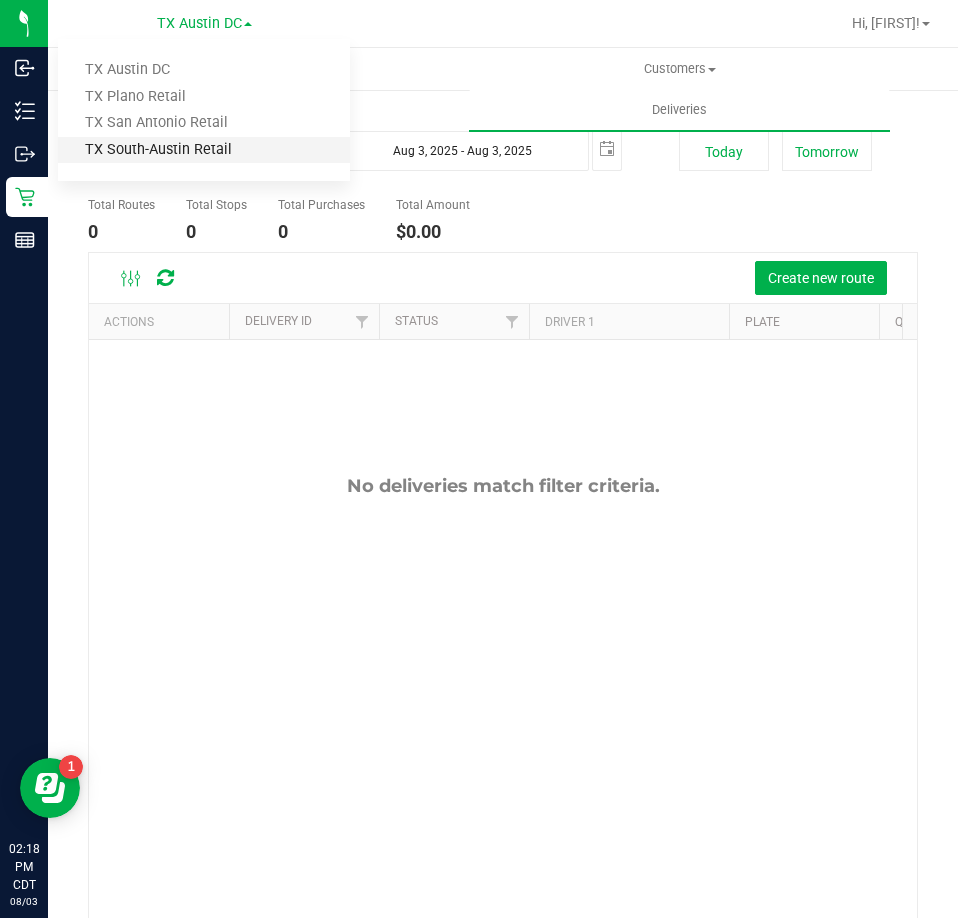 click on "TX South-Austin Retail" at bounding box center (204, 150) 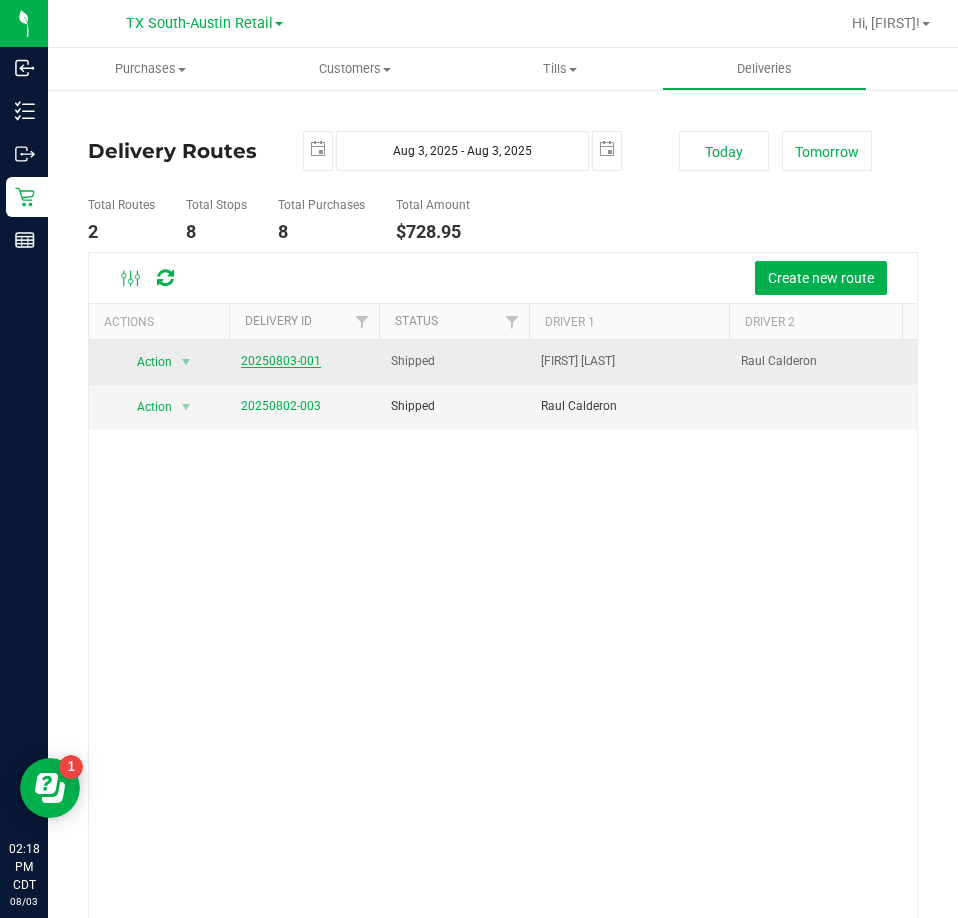 click on "20250803-001" at bounding box center (281, 361) 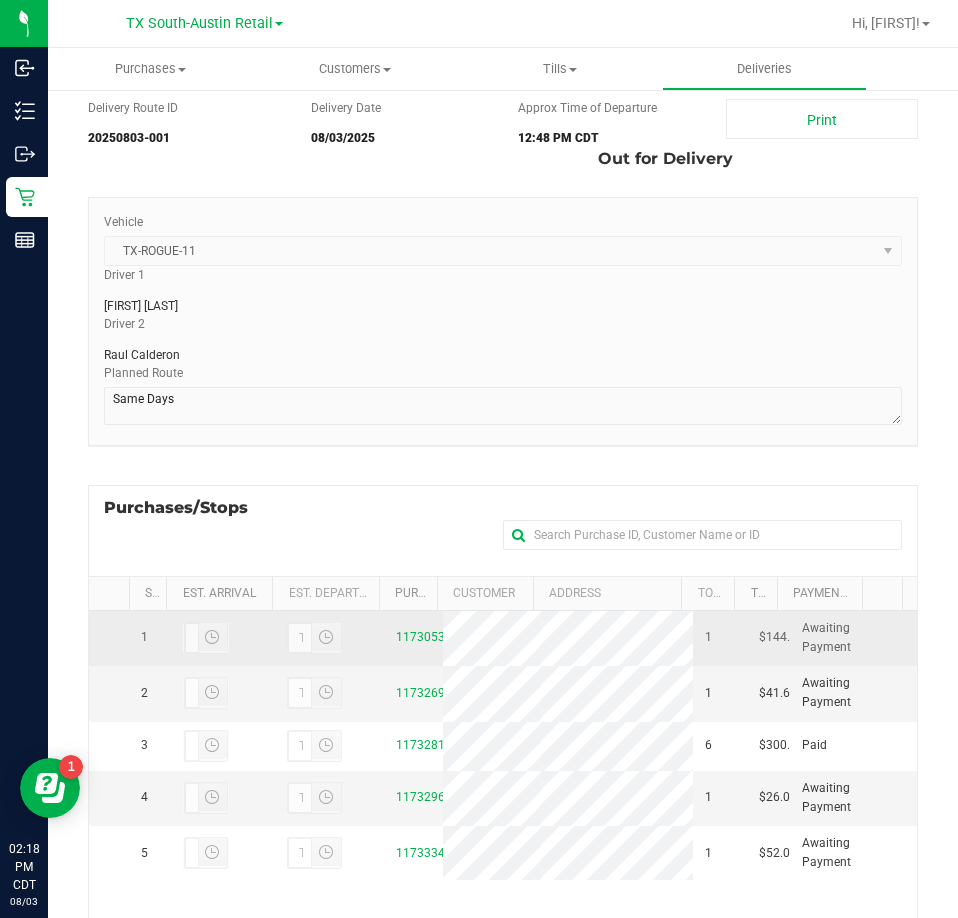 scroll, scrollTop: 100, scrollLeft: 0, axis: vertical 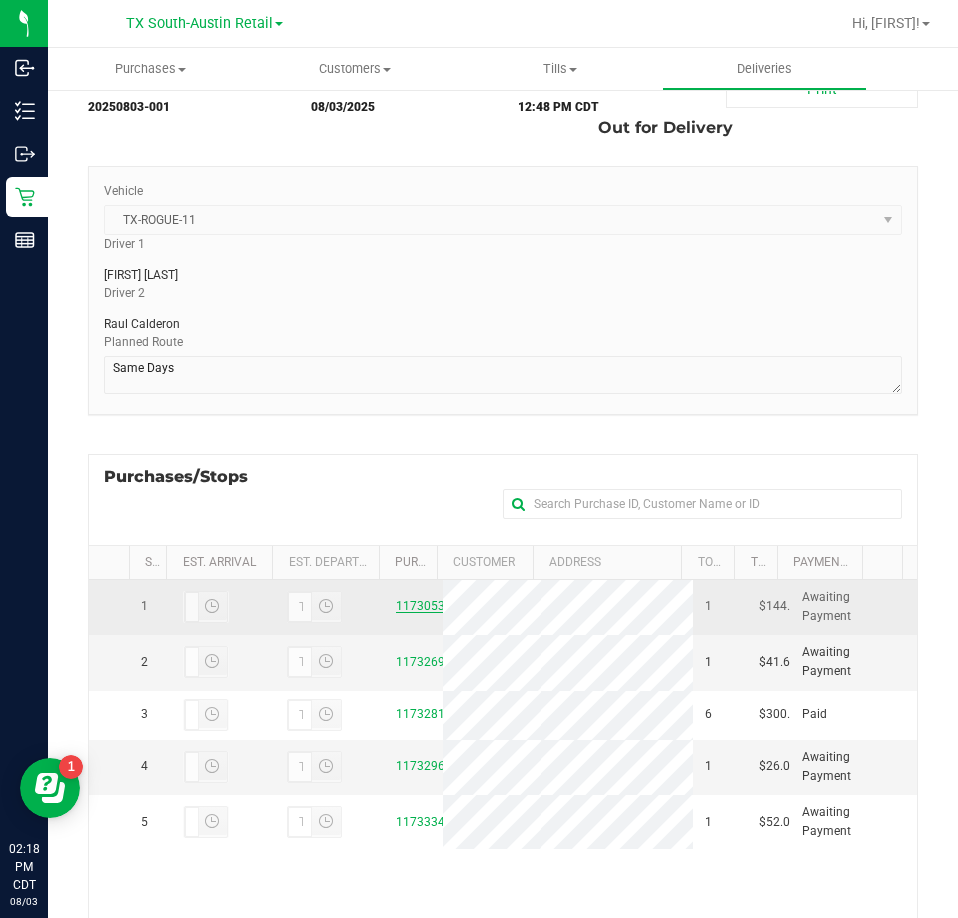 click on "11730532" at bounding box center (424, 606) 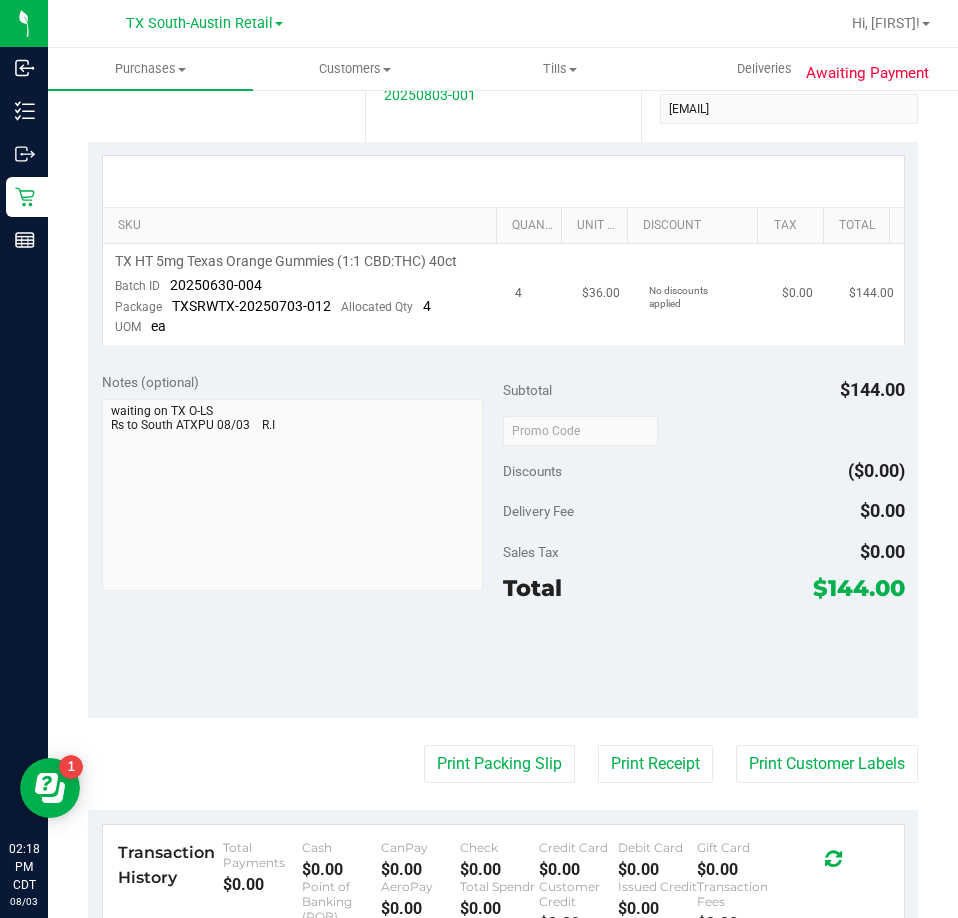 scroll, scrollTop: 400, scrollLeft: 0, axis: vertical 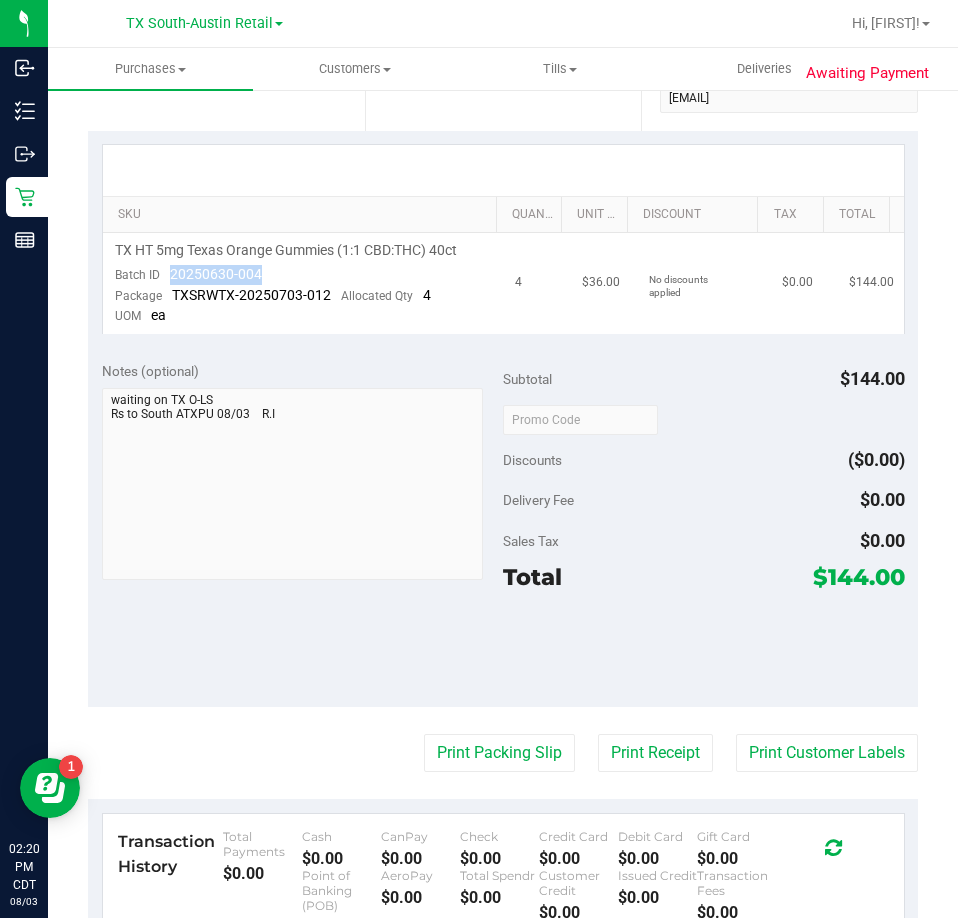 drag, startPoint x: 264, startPoint y: 270, endPoint x: 168, endPoint y: 274, distance: 96.0833 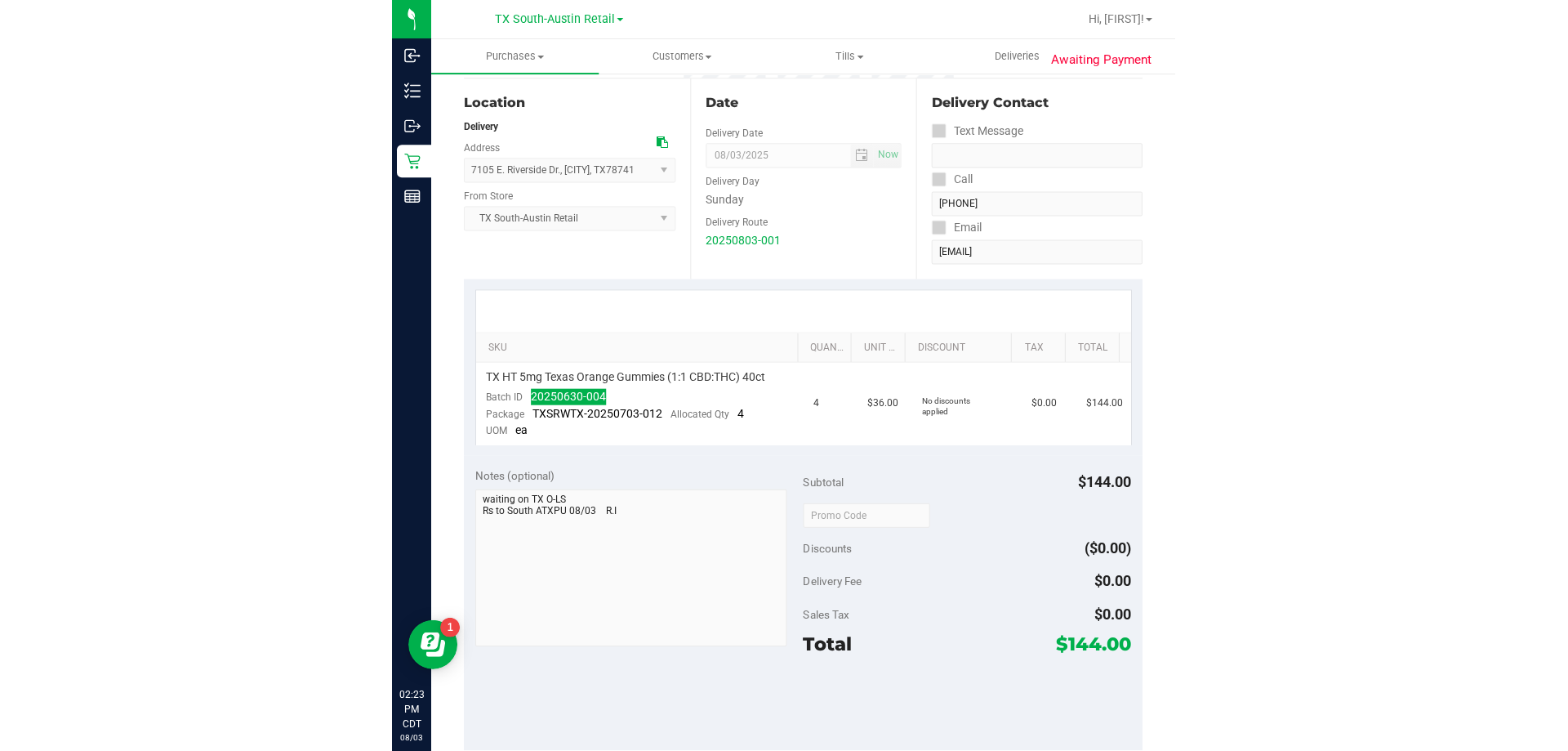 scroll, scrollTop: 0, scrollLeft: 0, axis: both 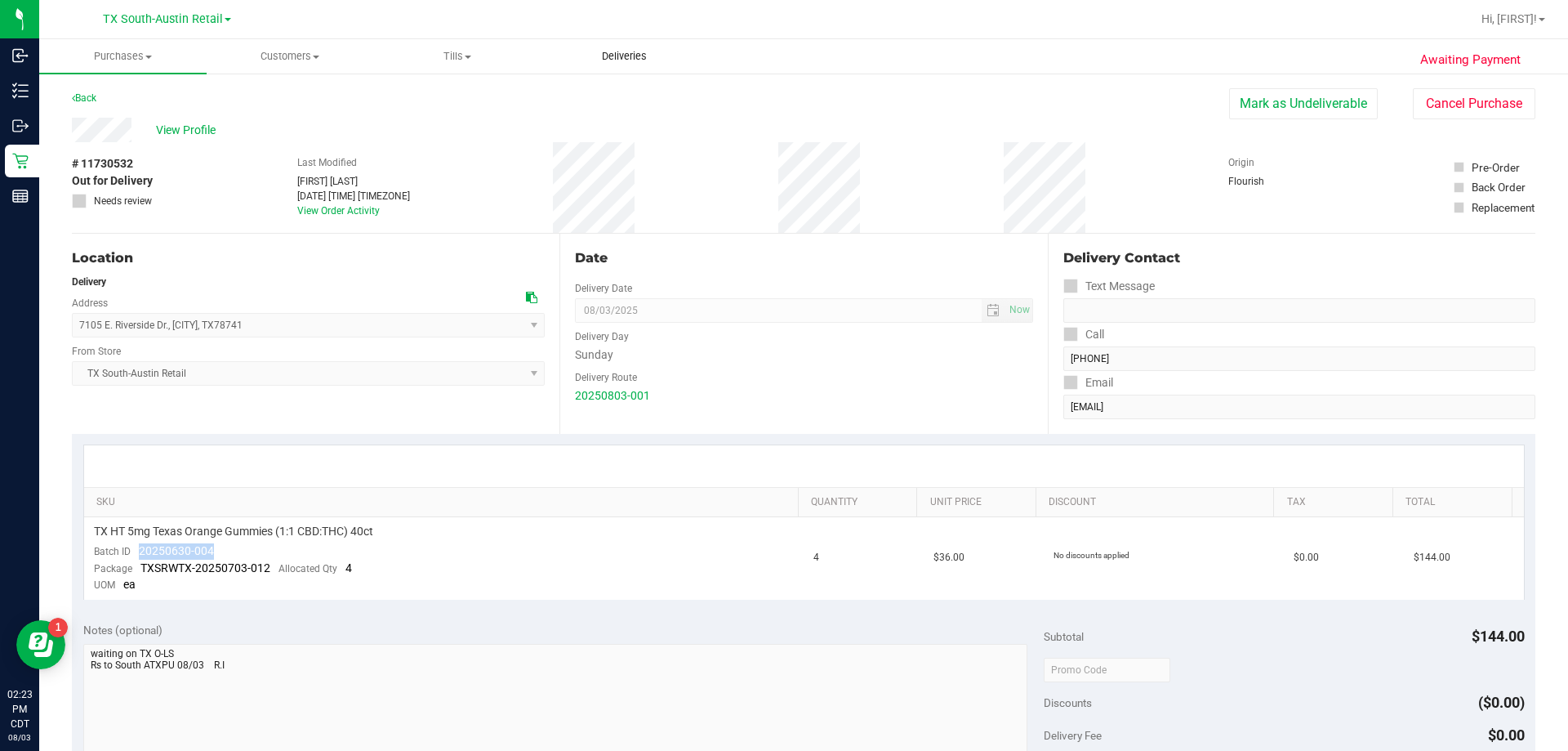 click on "Deliveries" at bounding box center (624, 56) 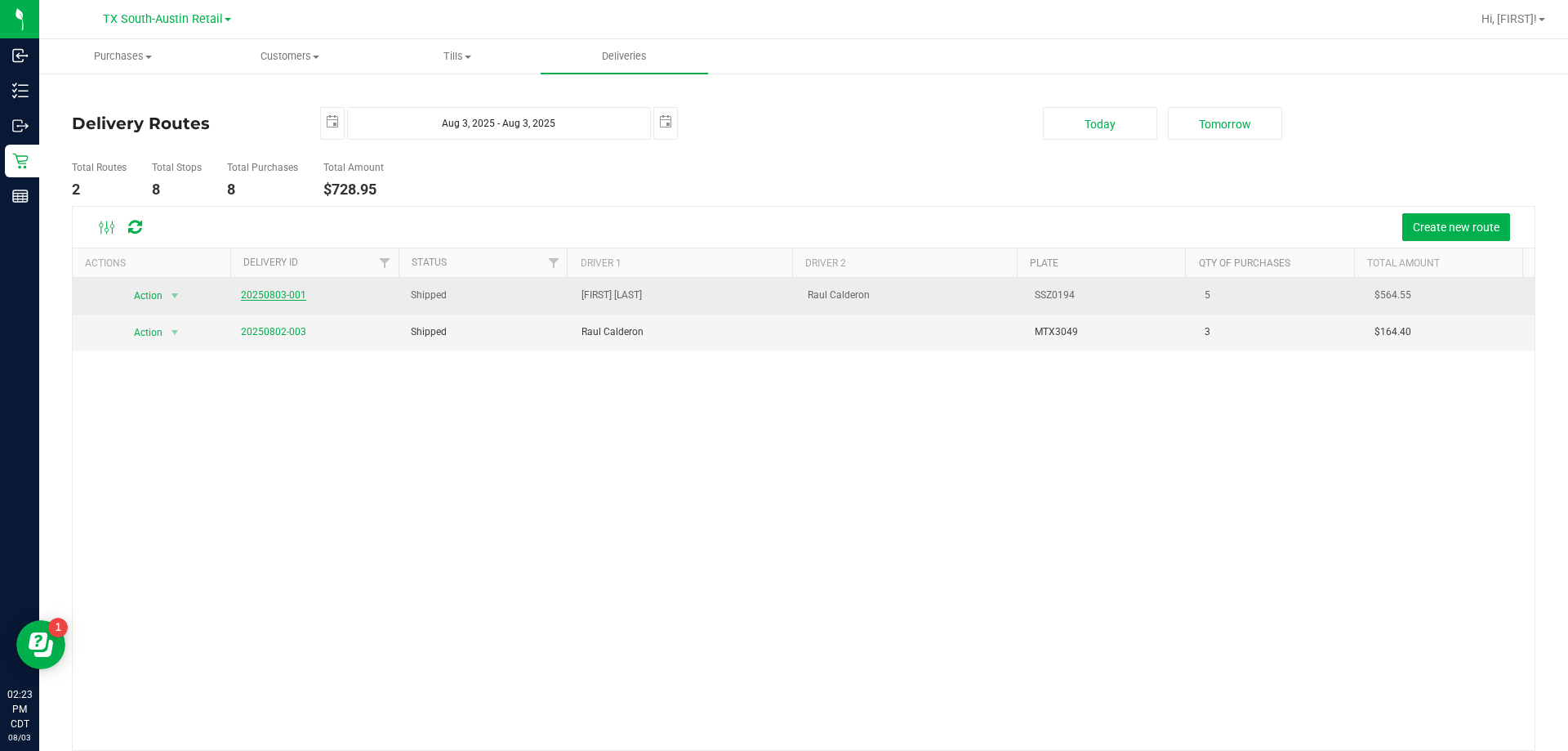 click on "20250803-001" at bounding box center (274, 295) 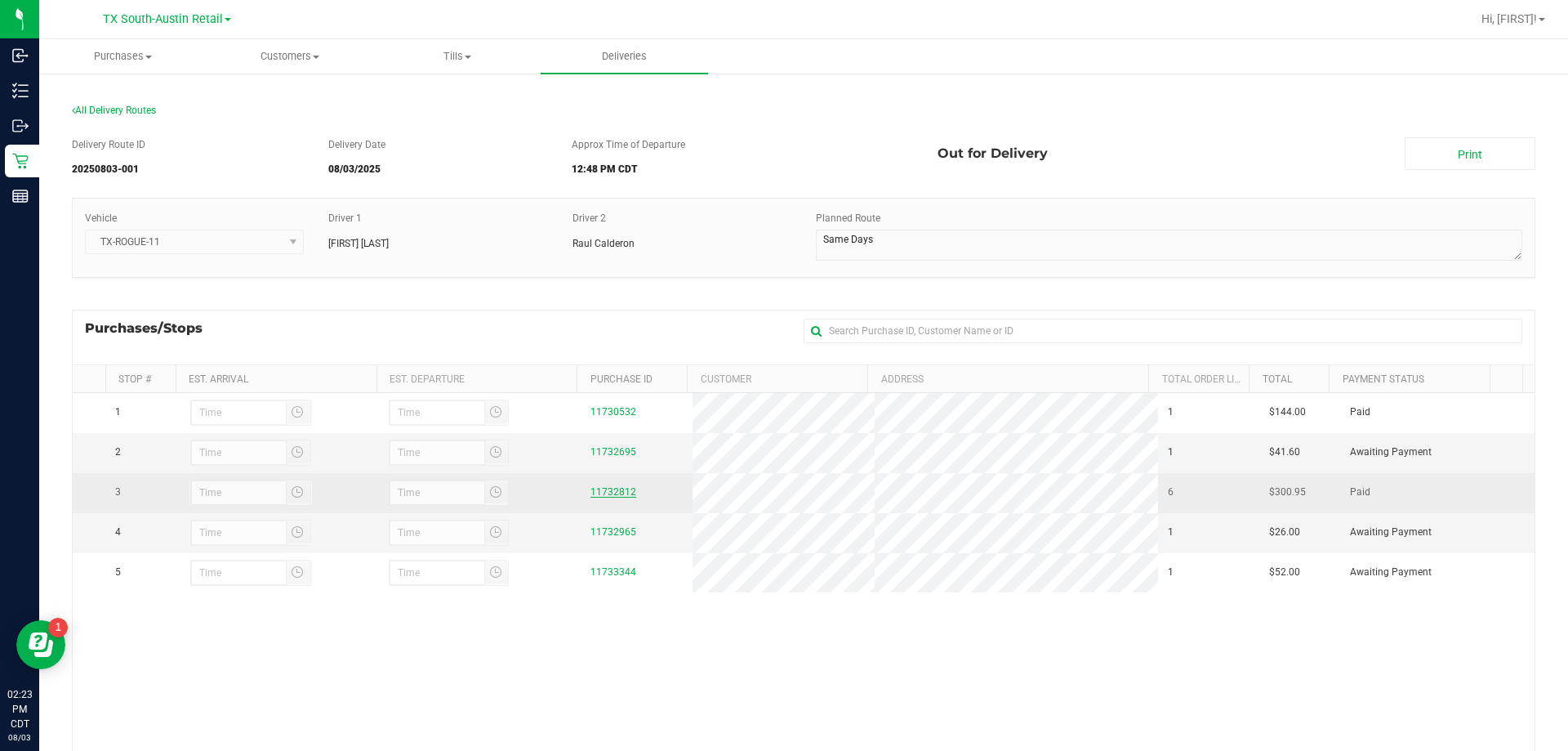 click on "11732812" at bounding box center (613, 492) 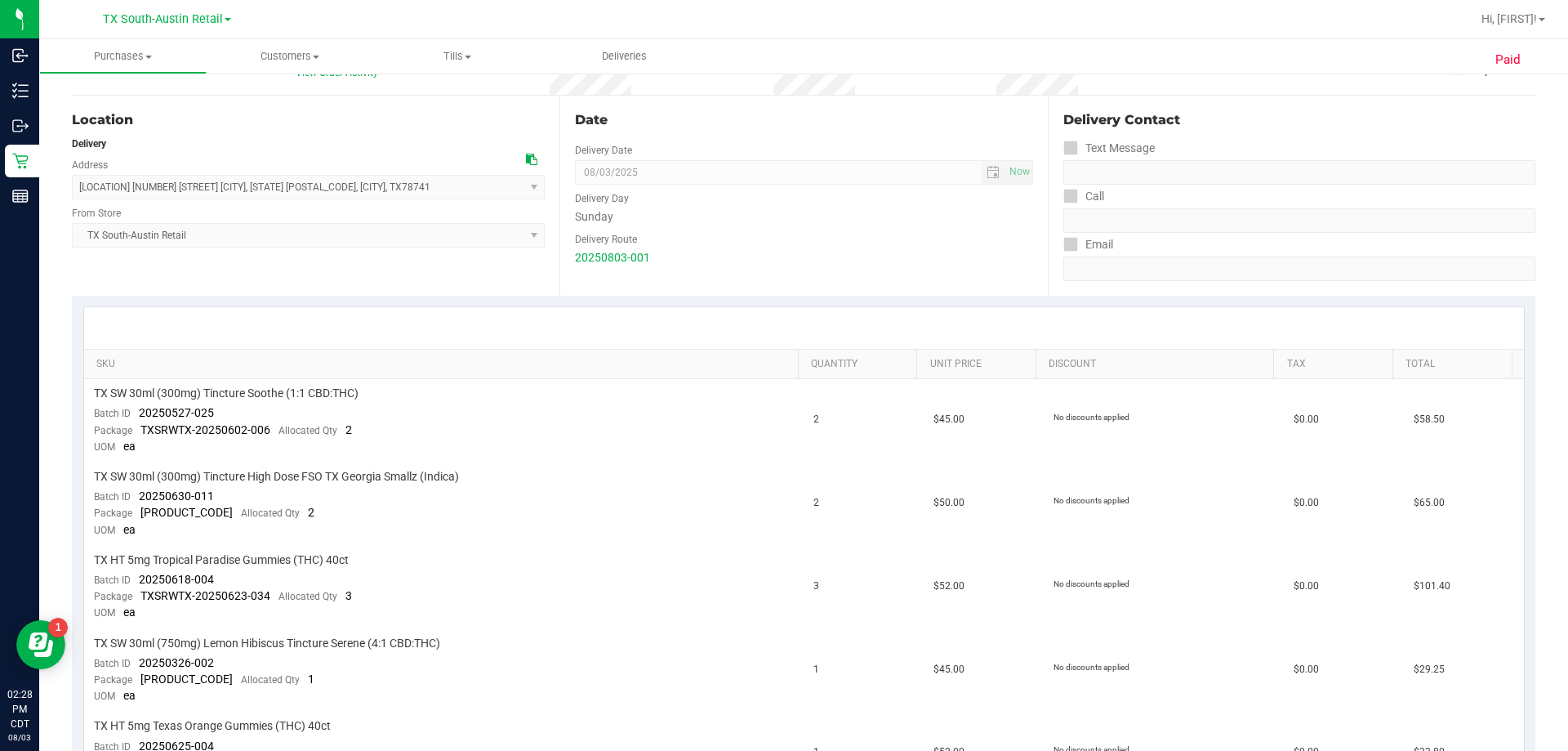 scroll, scrollTop: 0, scrollLeft: 0, axis: both 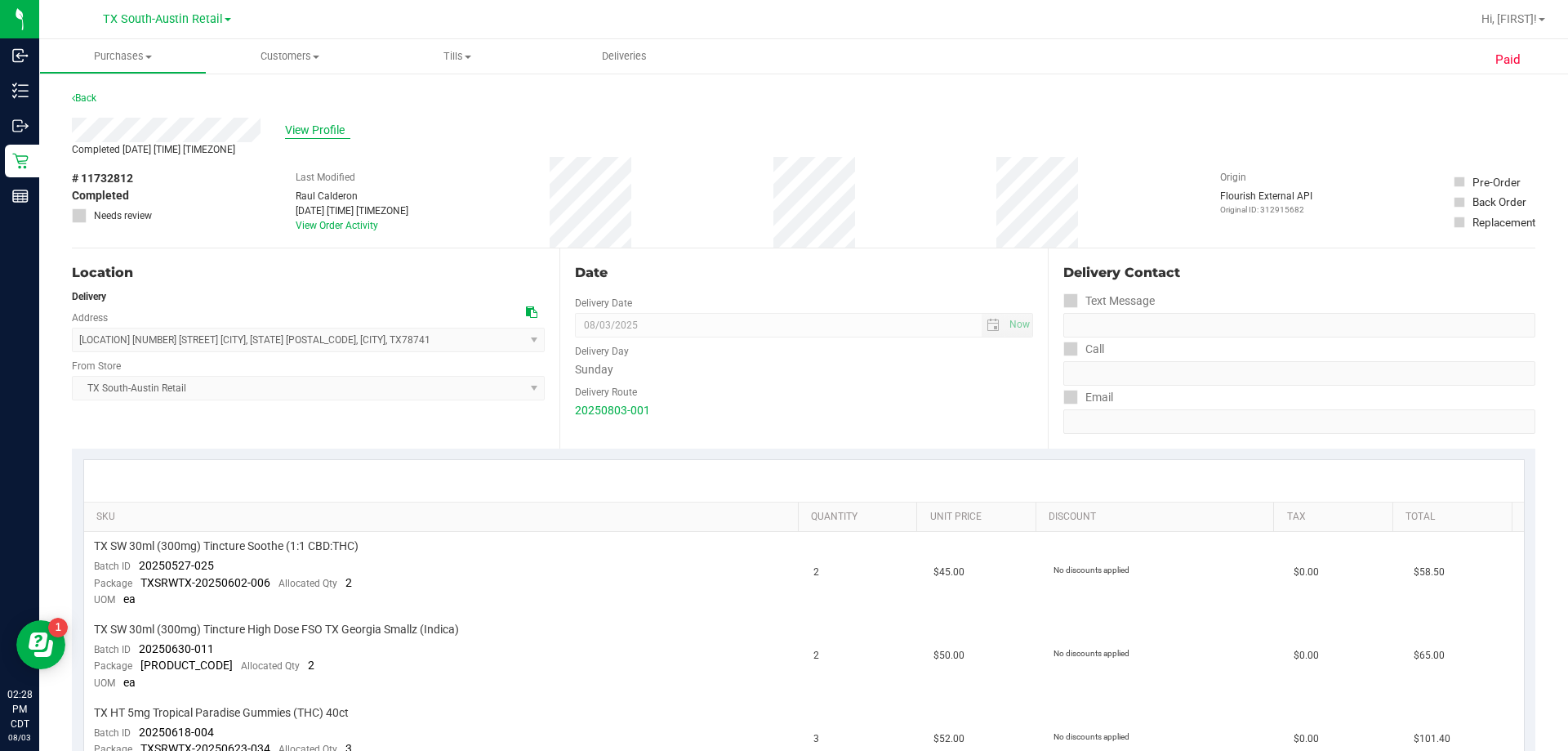 click on "View Profile" at bounding box center (318, 130) 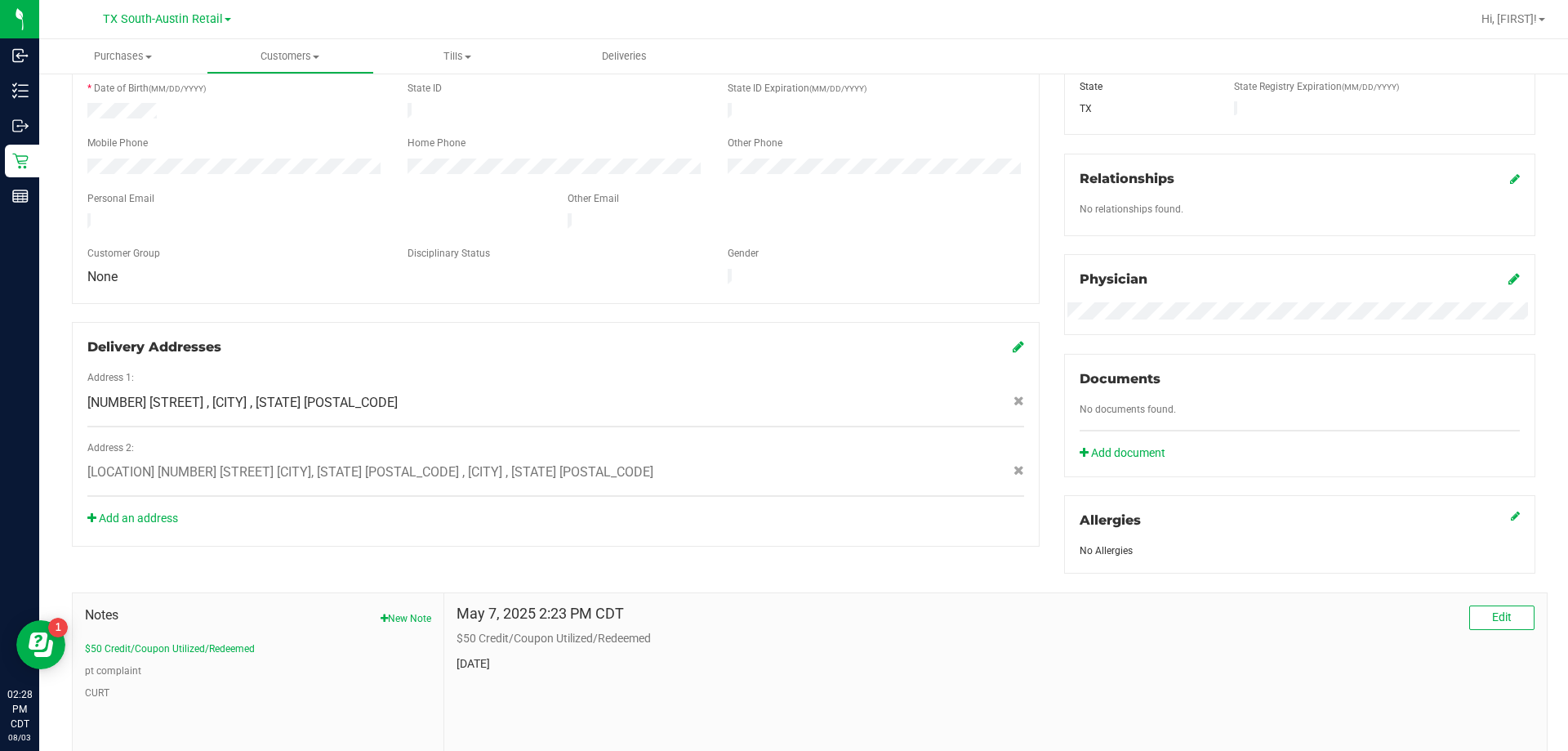 scroll, scrollTop: 409, scrollLeft: 0, axis: vertical 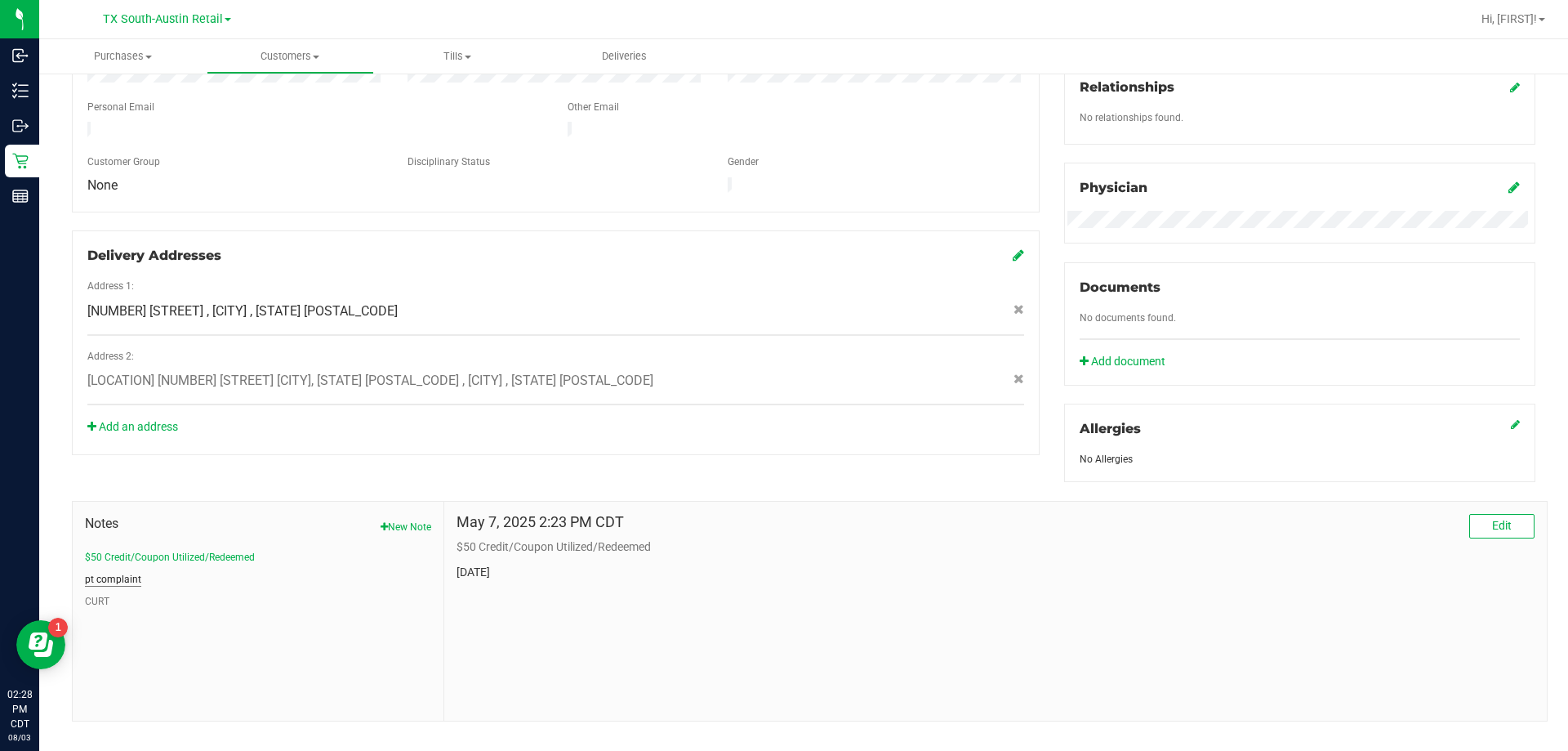 click on "pt complaint" at bounding box center (113, 579) 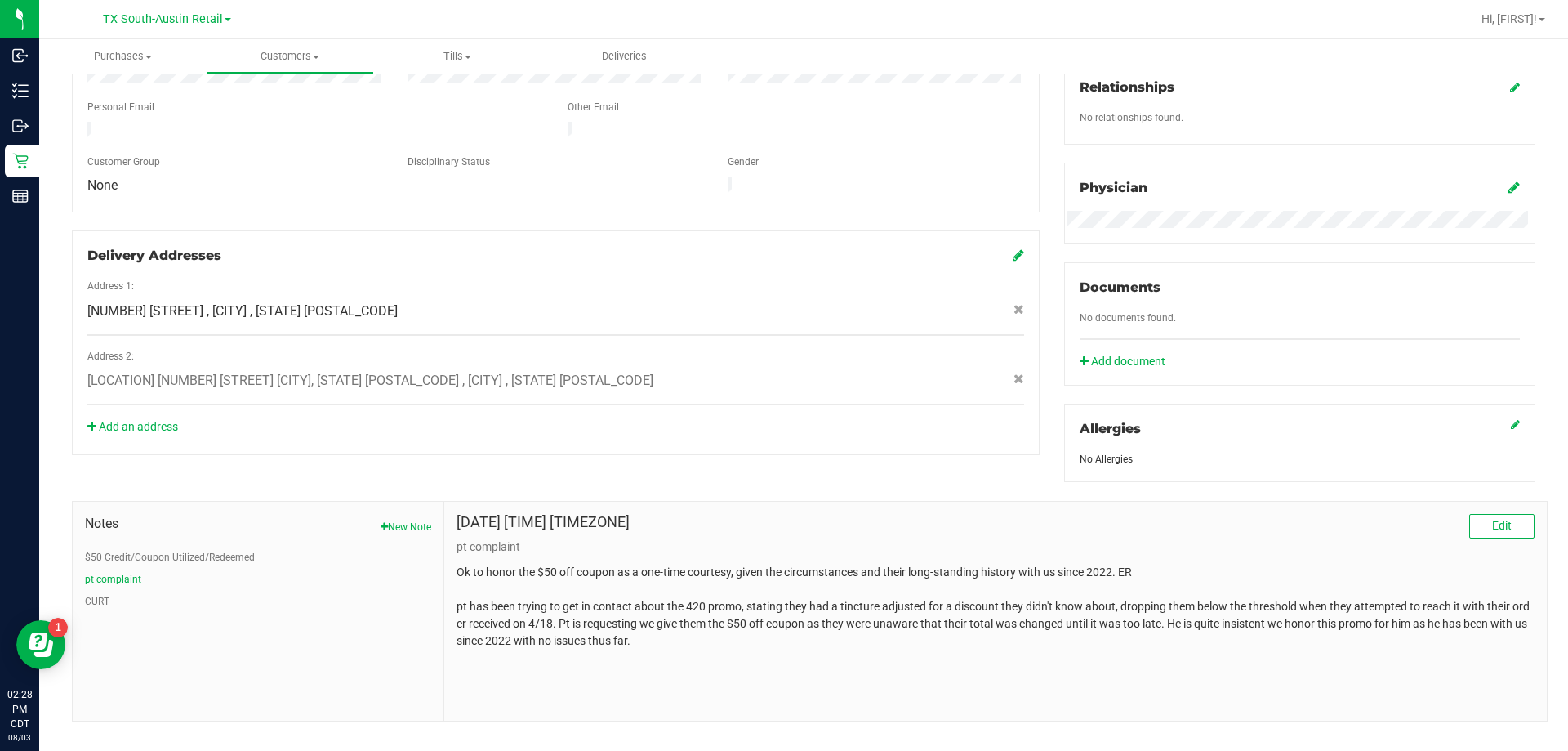 click on "New Note" at bounding box center (406, 527) 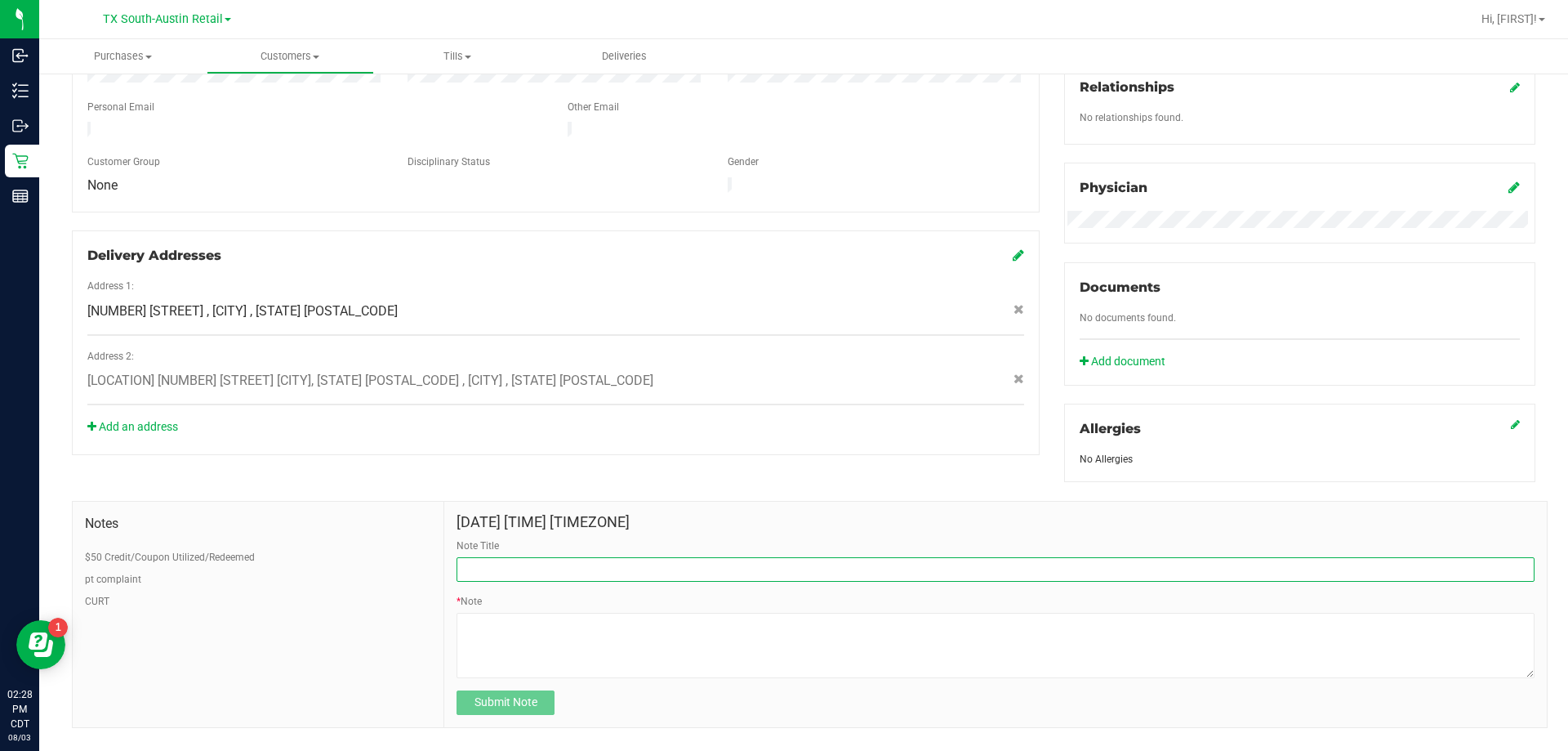 click on "Note Title" at bounding box center (996, 570) 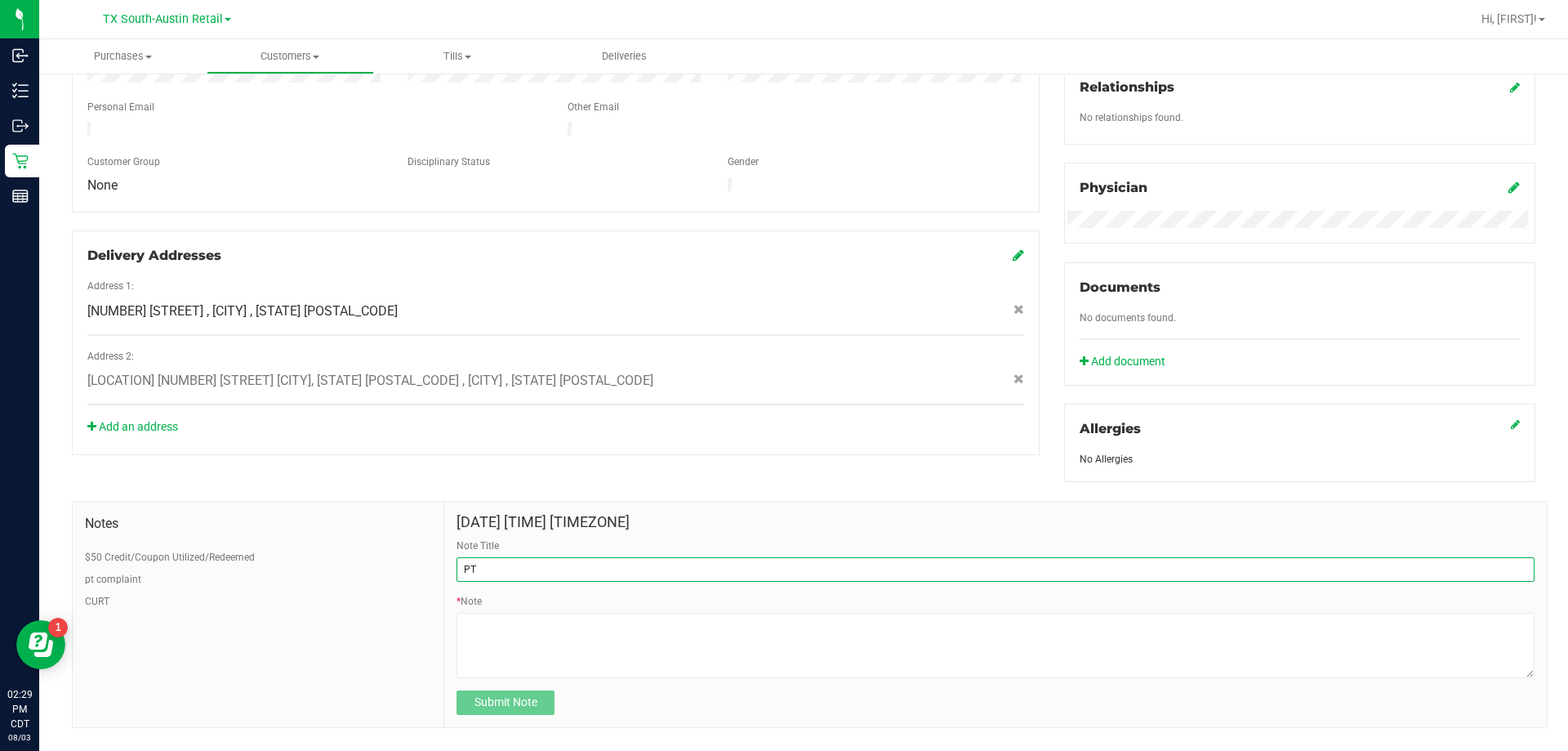 type on "P" 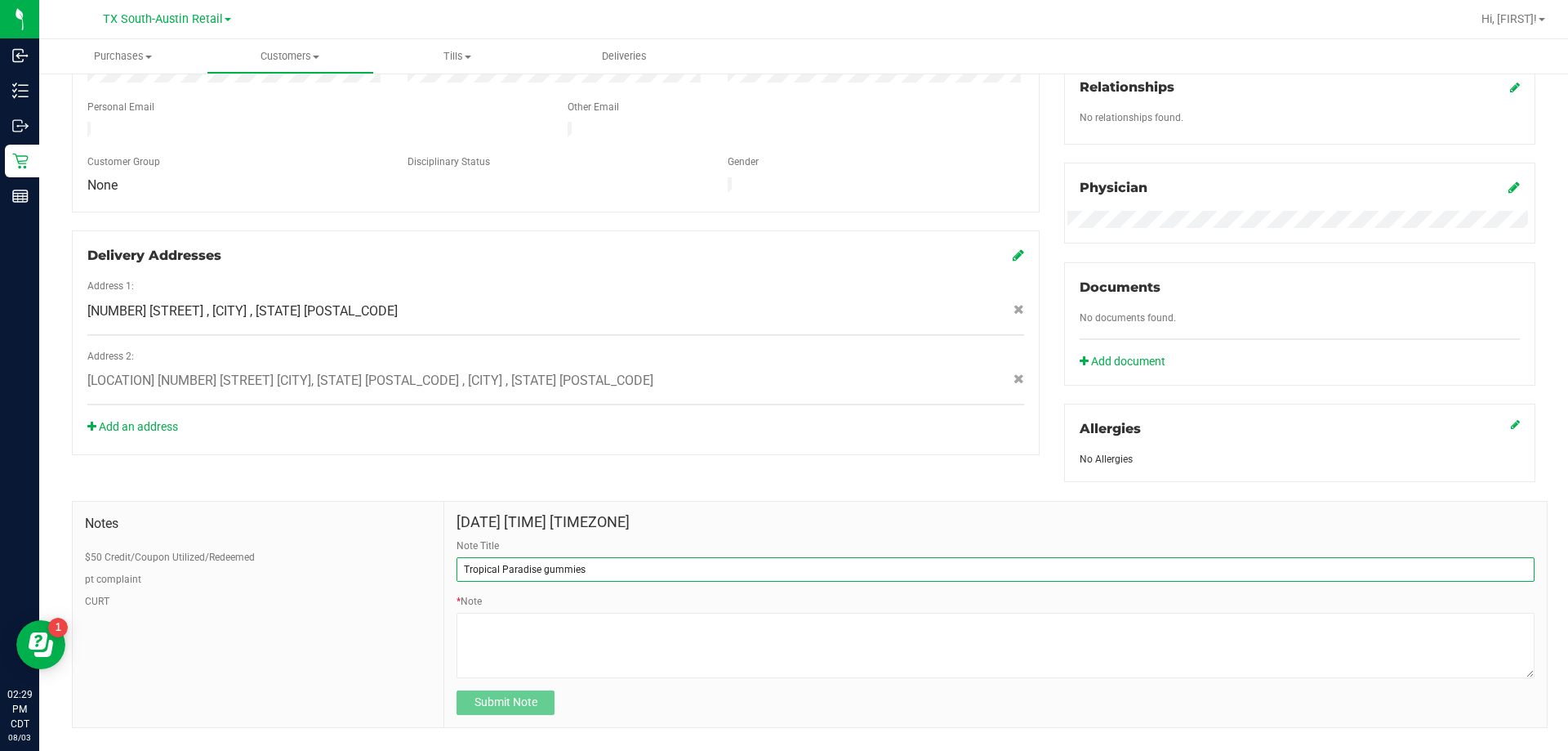 click on "Tropical Paradise gummies" at bounding box center (996, 570) 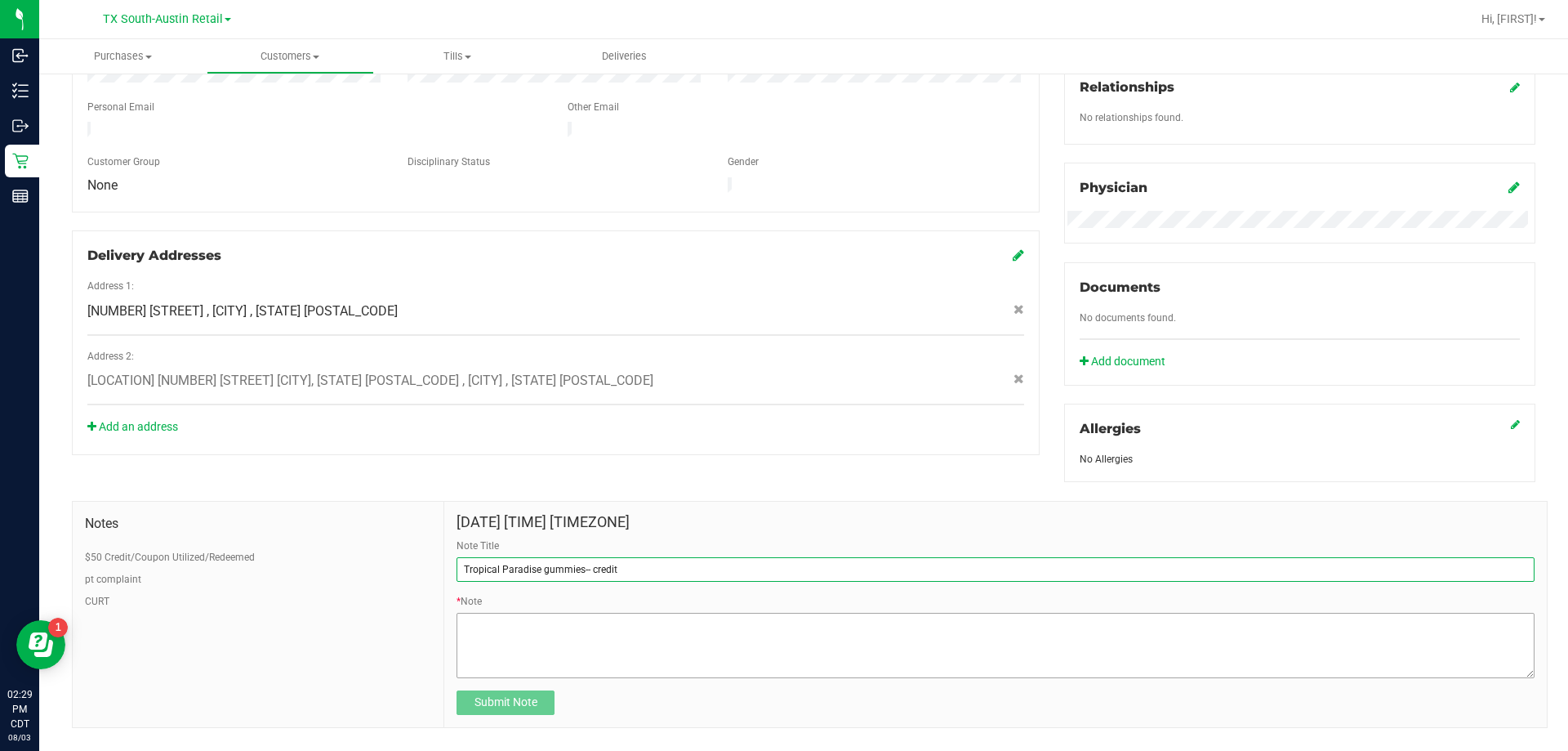 type on "Tropical Paradise gummies-- credit" 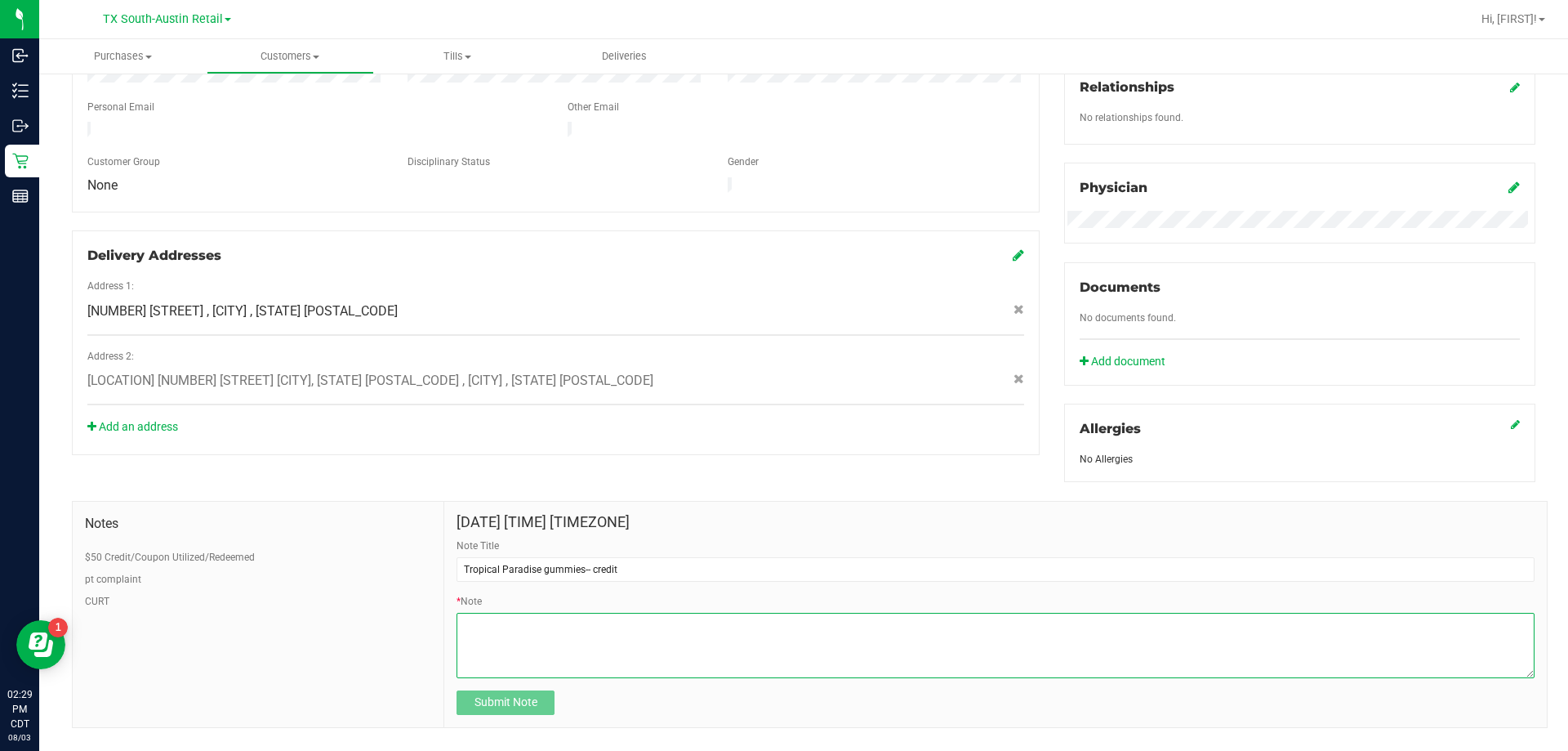 click on "*
Note" at bounding box center (996, 646) 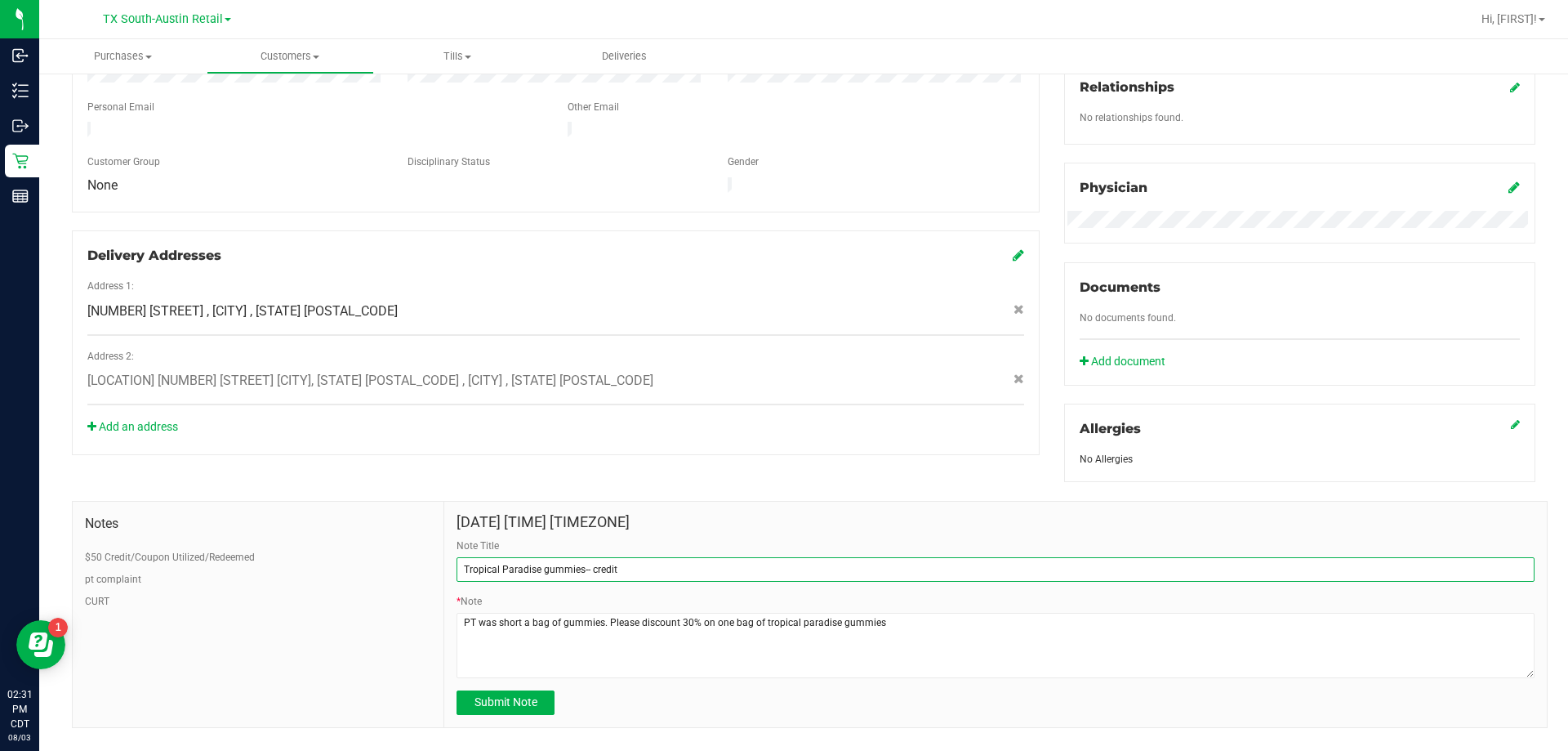 click on "Tropical Paradise gummies-- credit" at bounding box center (996, 570) 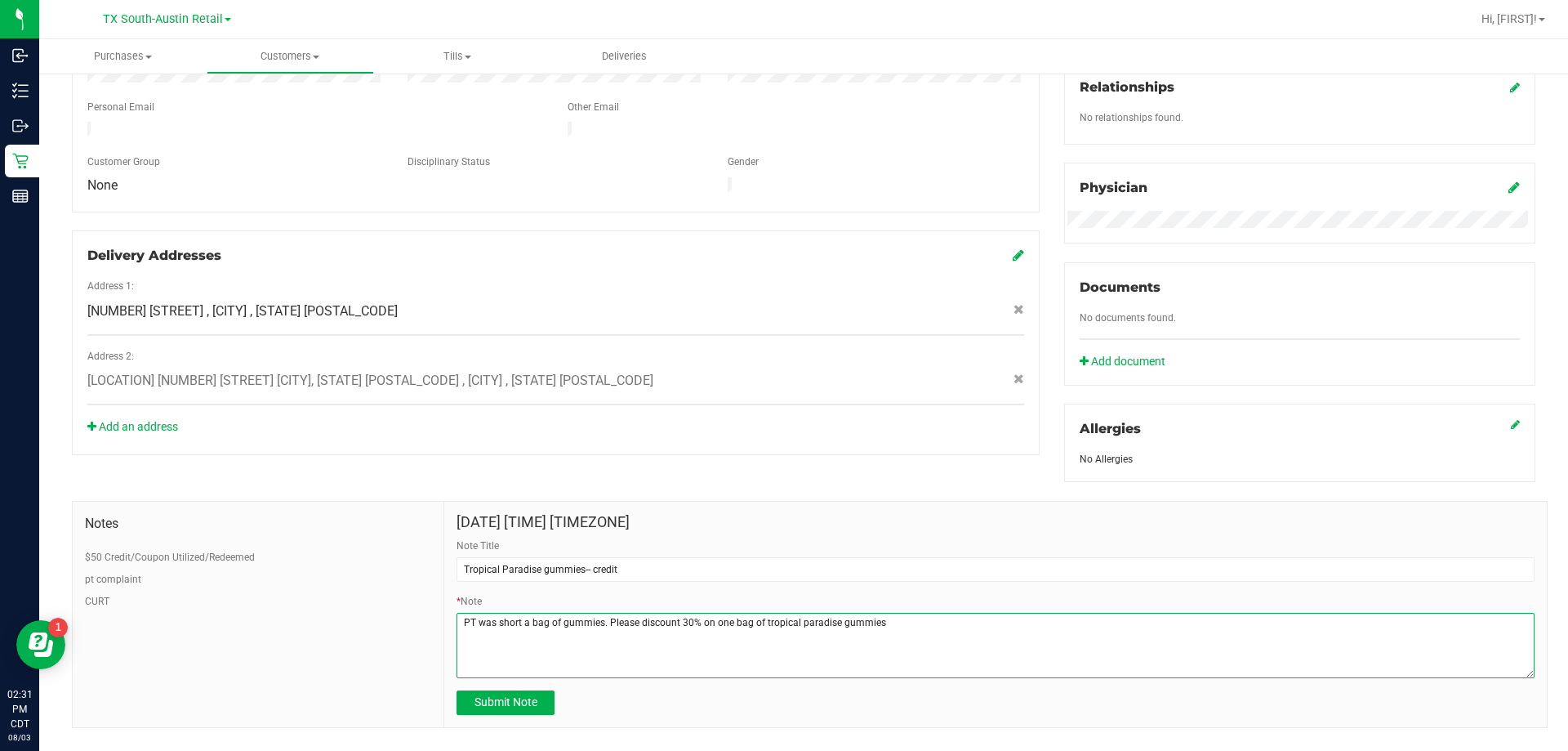 click on "*
Note" at bounding box center (996, 646) 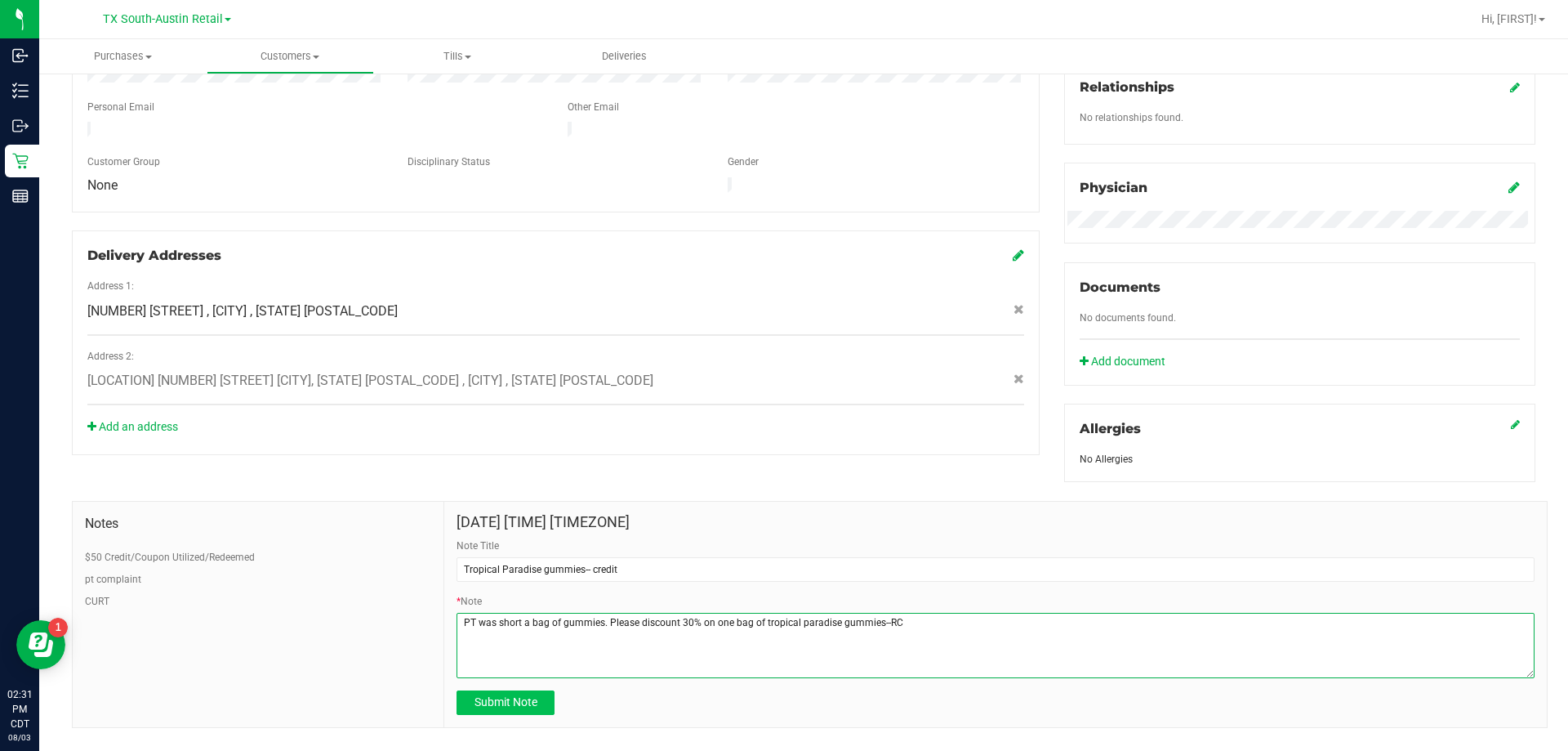 type on "PT was short a bag of gummies. Please discount 30% on one bag of tropical paradise gummies--RC" 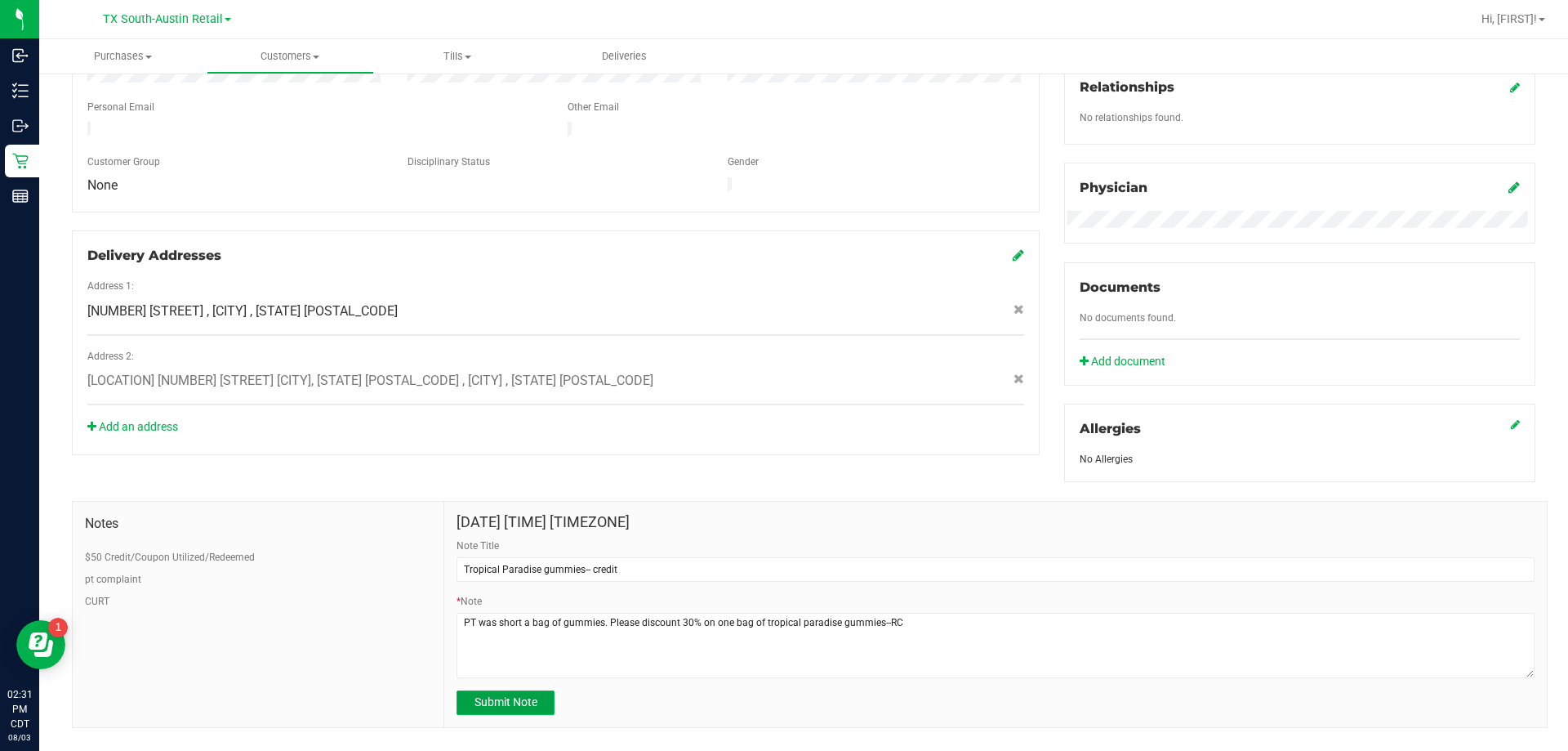 click on "Submit Note" at bounding box center [506, 702] 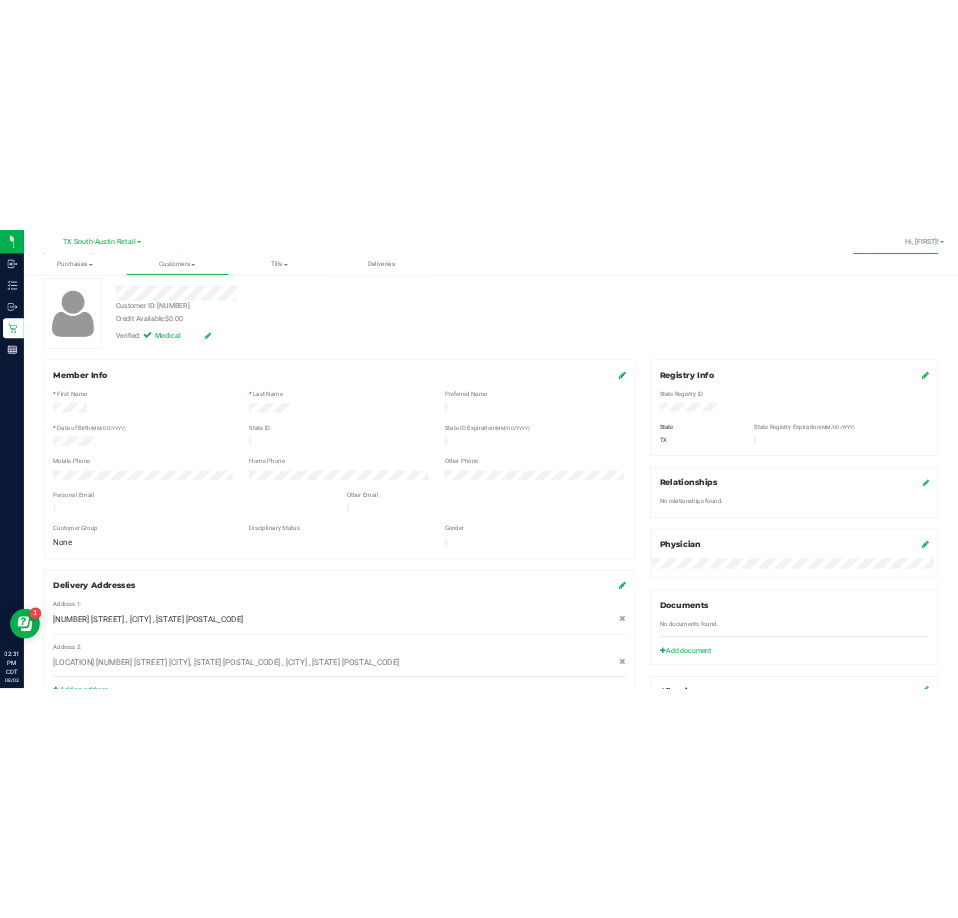 scroll, scrollTop: 0, scrollLeft: 0, axis: both 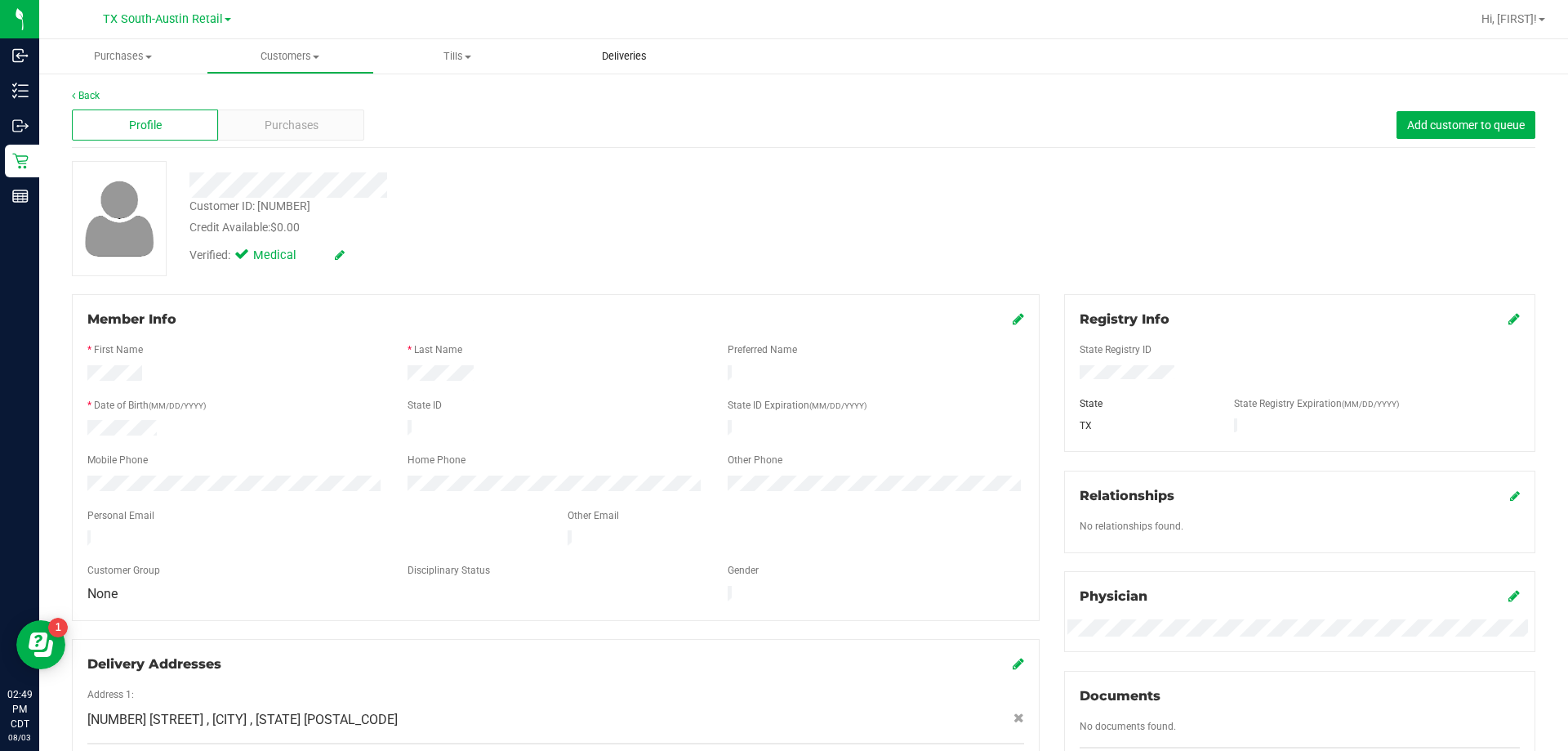 click on "Deliveries" at bounding box center [624, 56] 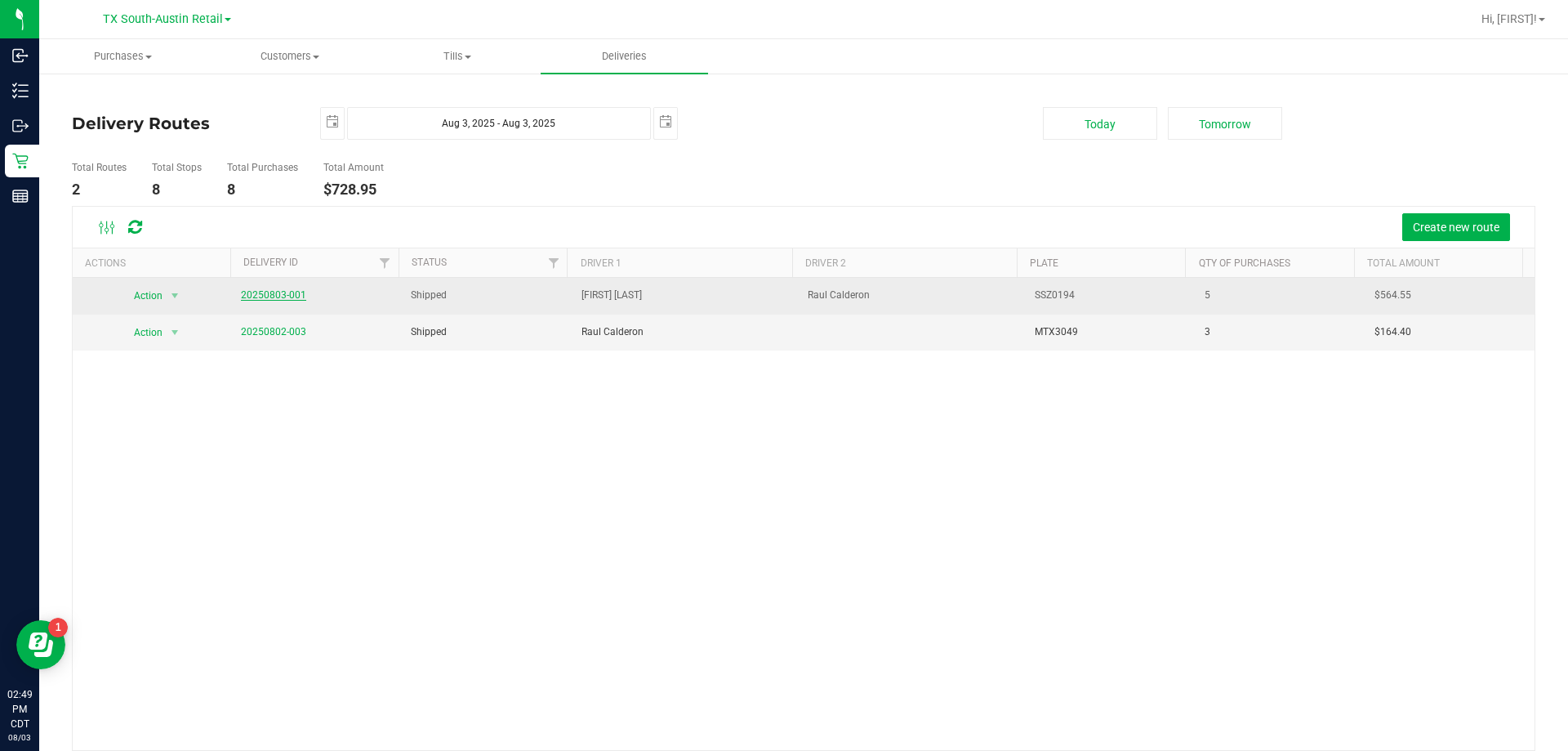 click on "20250803-001" at bounding box center [274, 295] 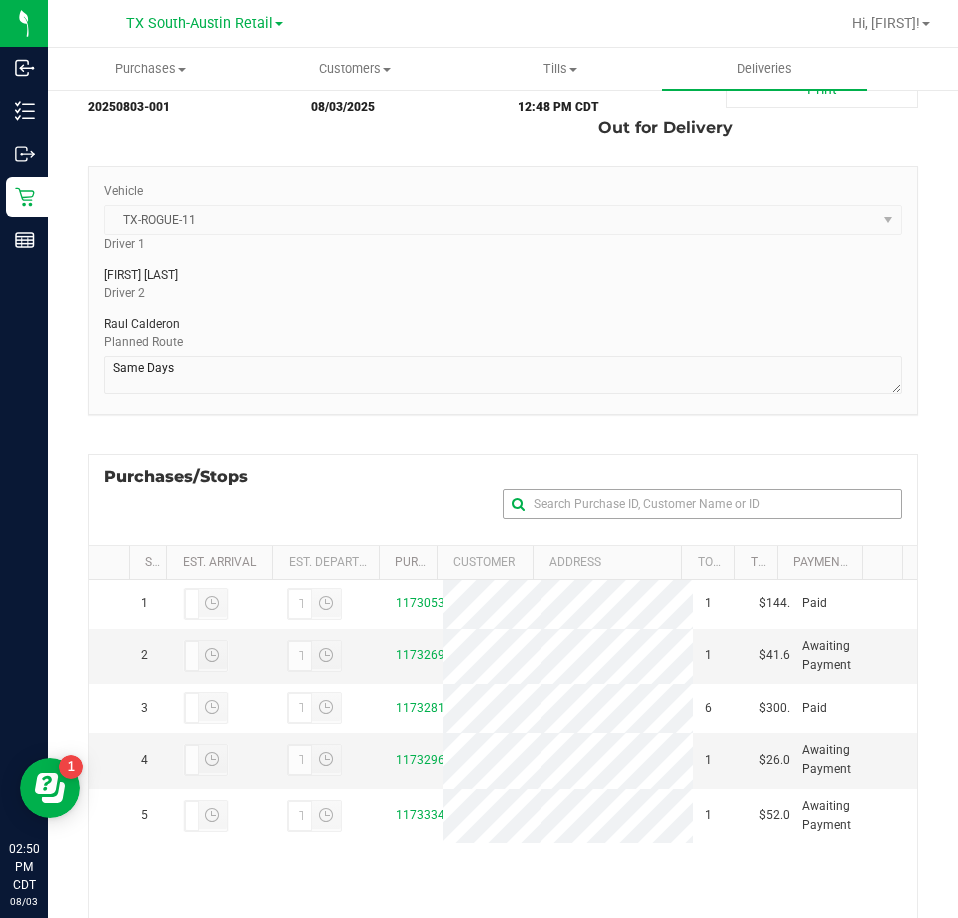 scroll, scrollTop: 200, scrollLeft: 0, axis: vertical 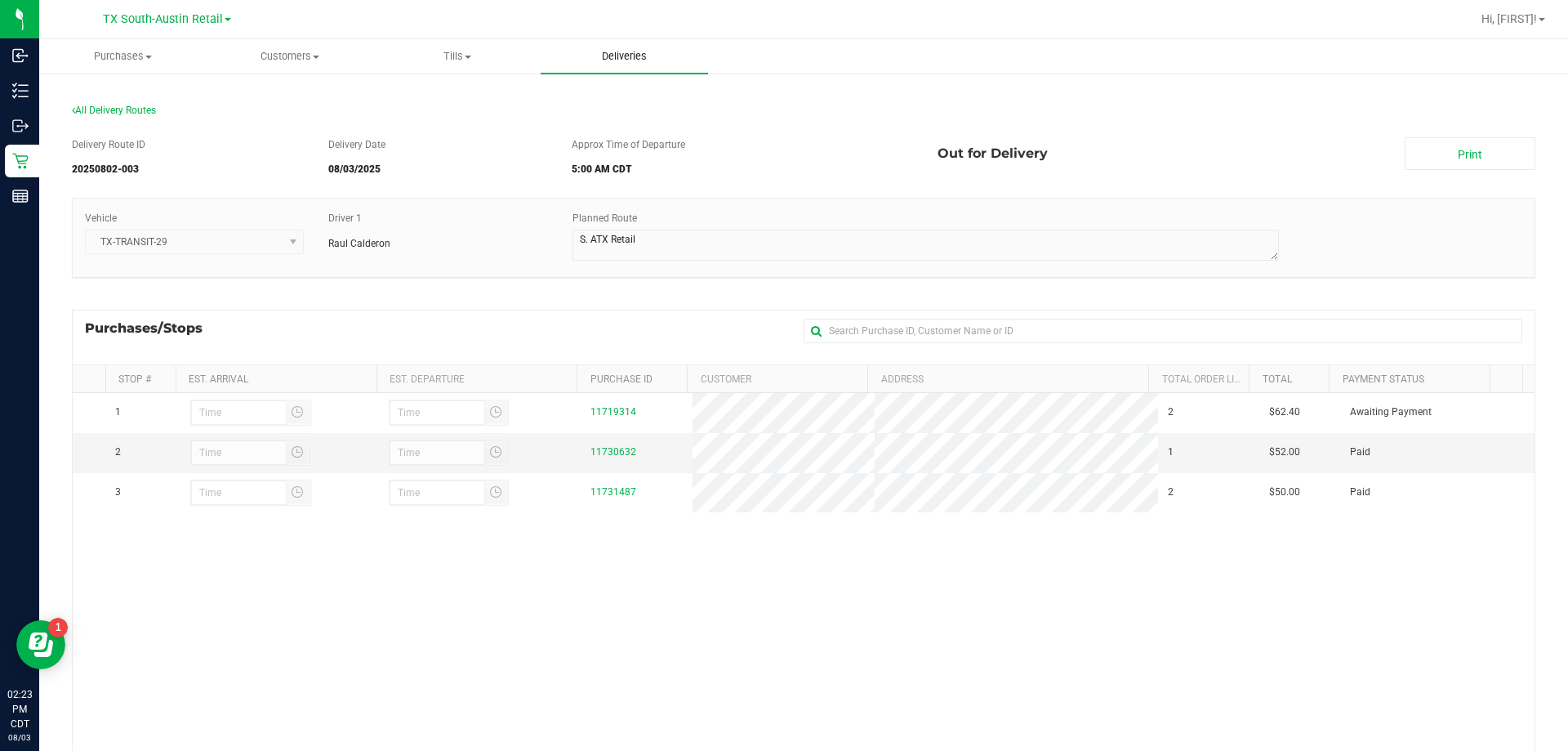 click on "Deliveries" at bounding box center [624, 56] 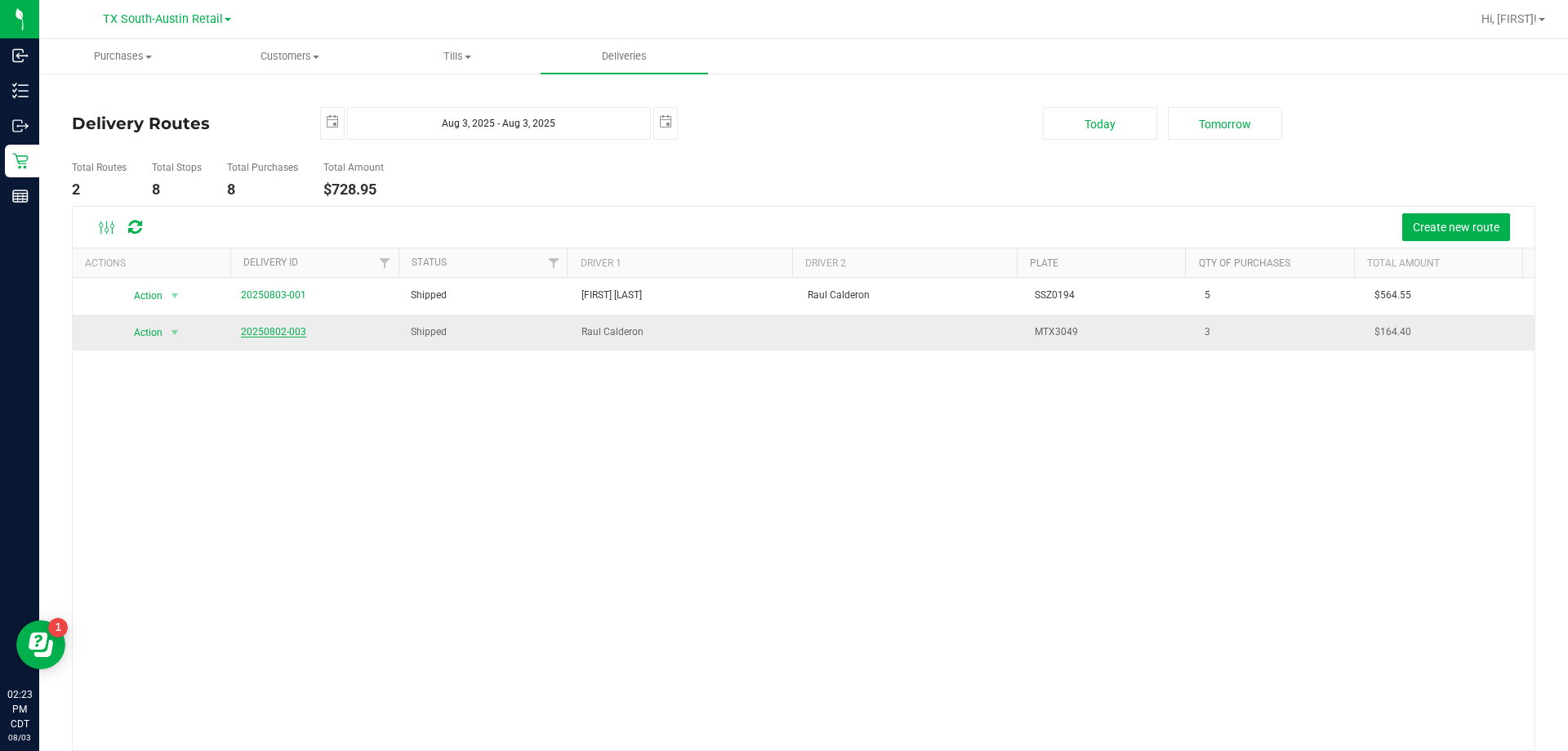 click on "20250802-003" at bounding box center (274, 332) 